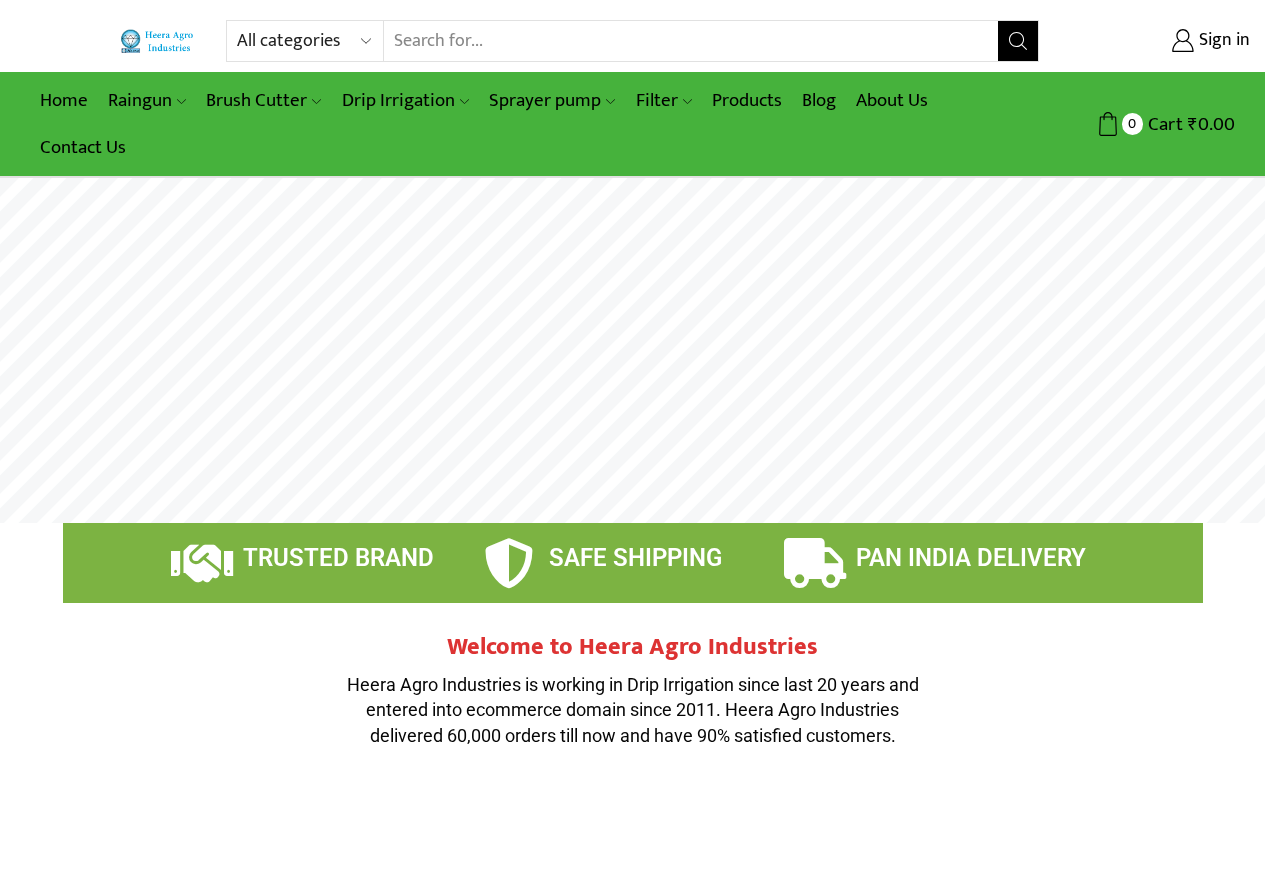 scroll, scrollTop: 0, scrollLeft: 0, axis: both 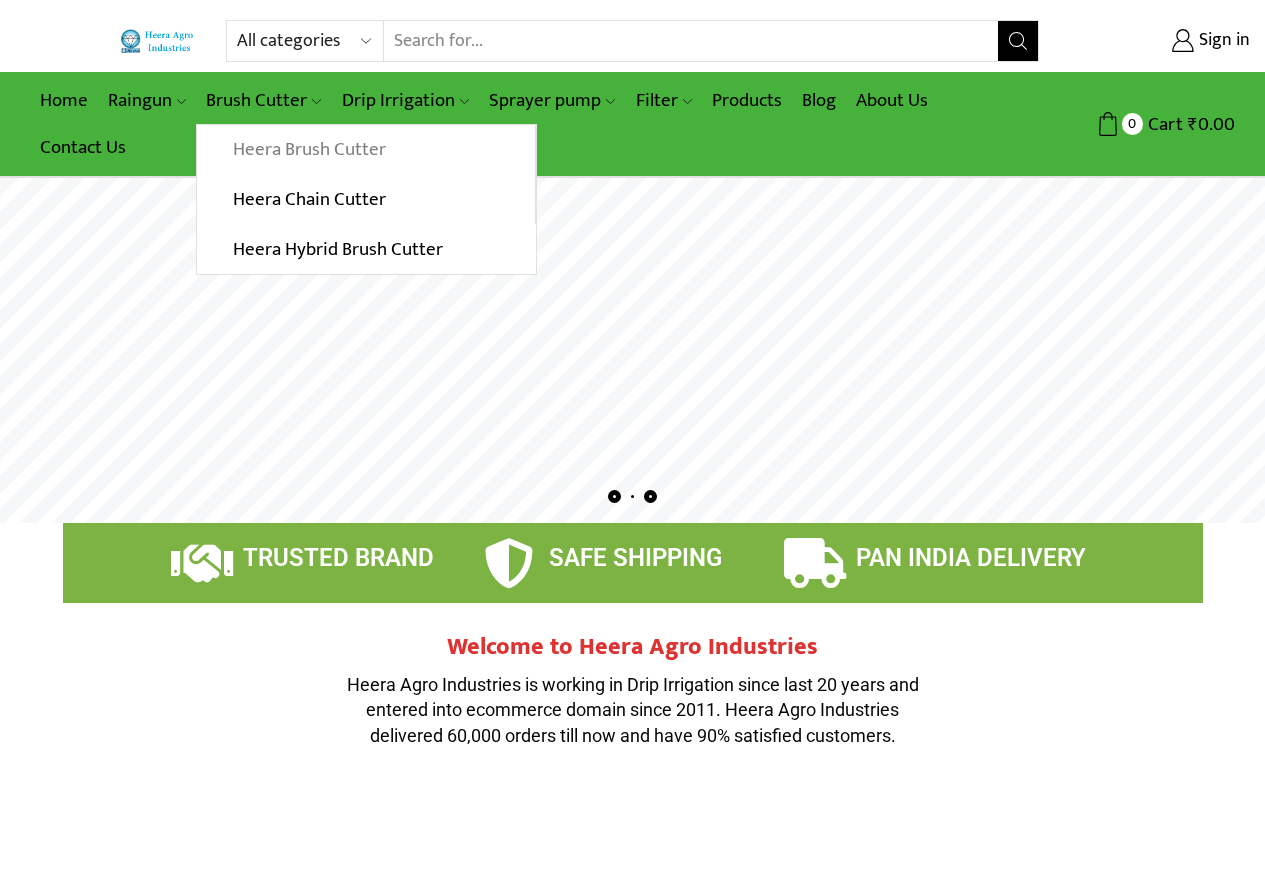 click on "Heera Brush Cutter" at bounding box center (365, 150) 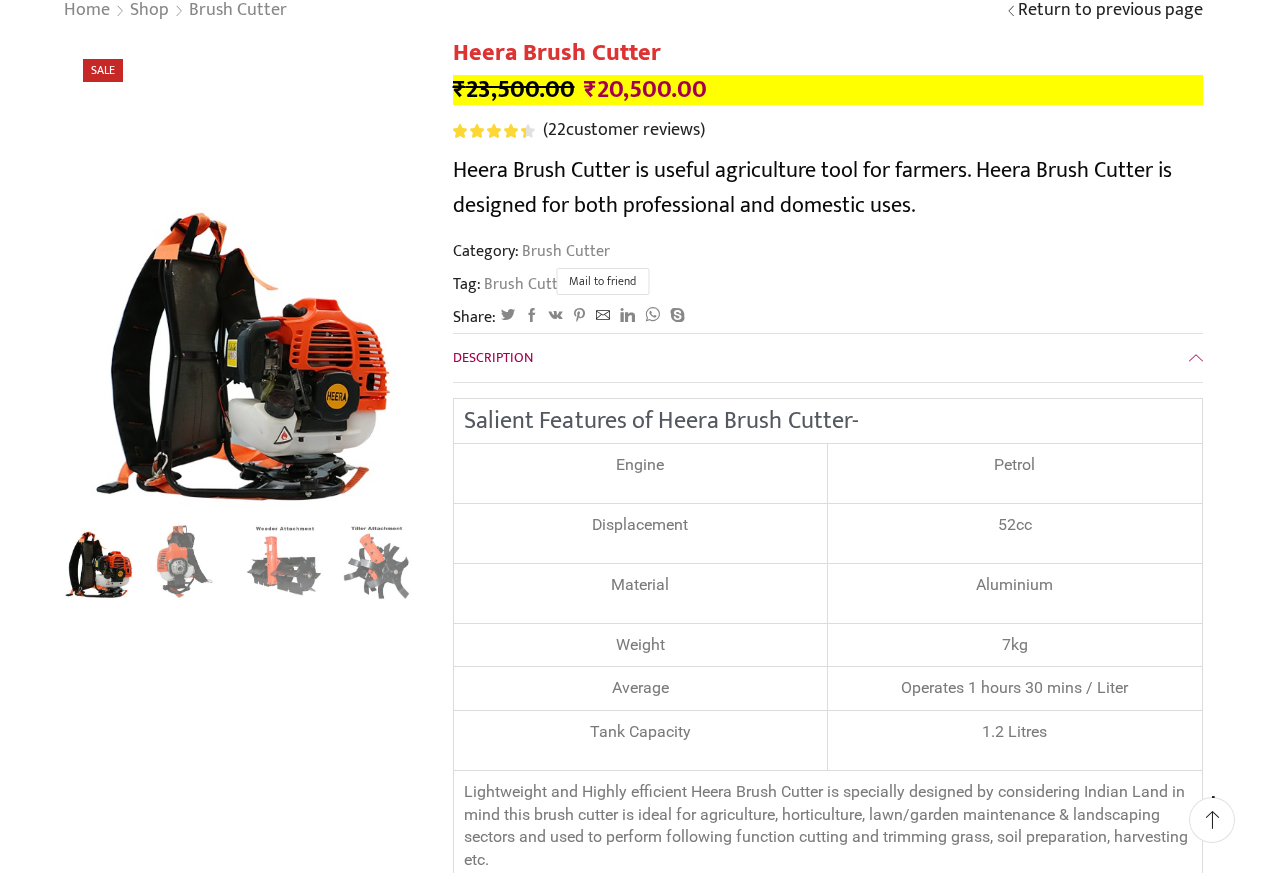 scroll, scrollTop: 200, scrollLeft: 0, axis: vertical 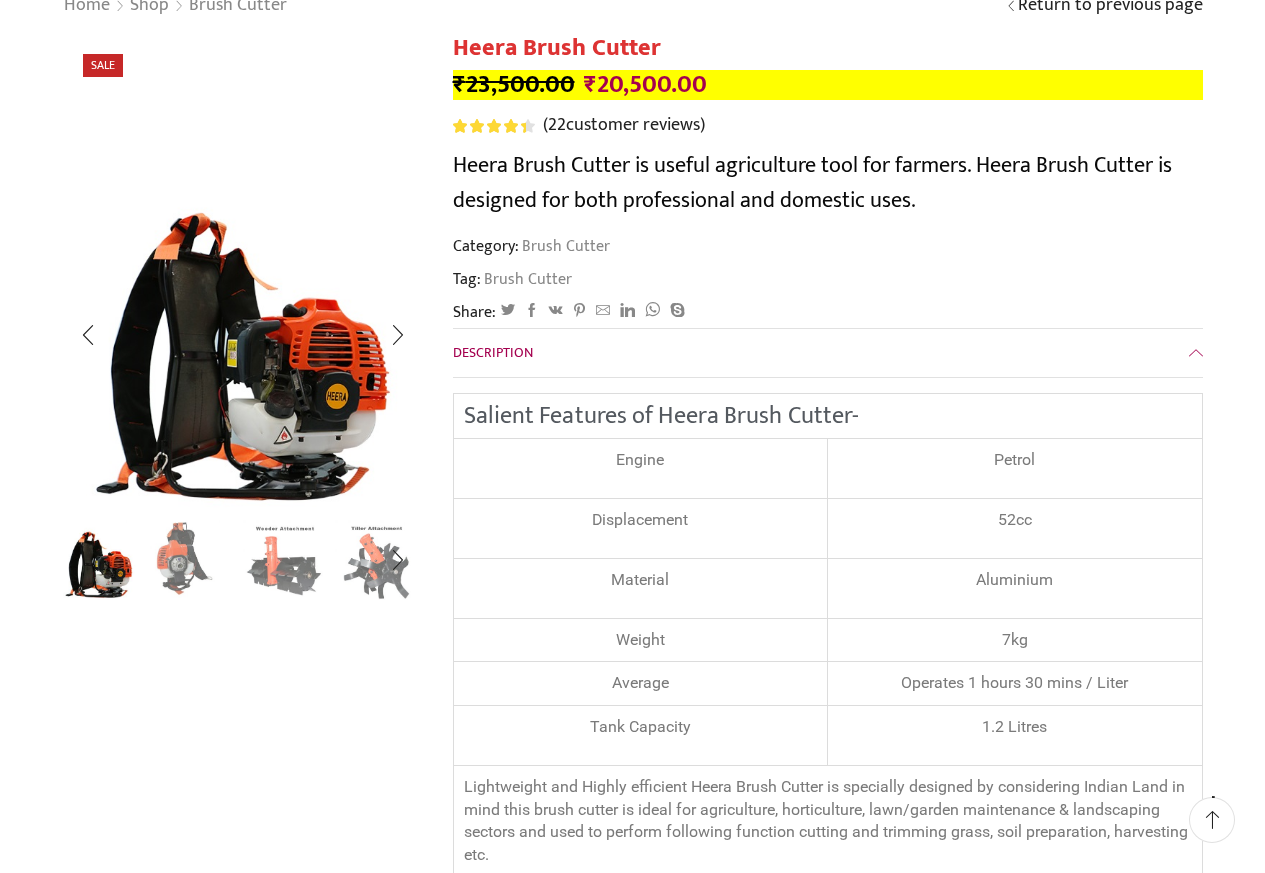 click at bounding box center [191, 558] 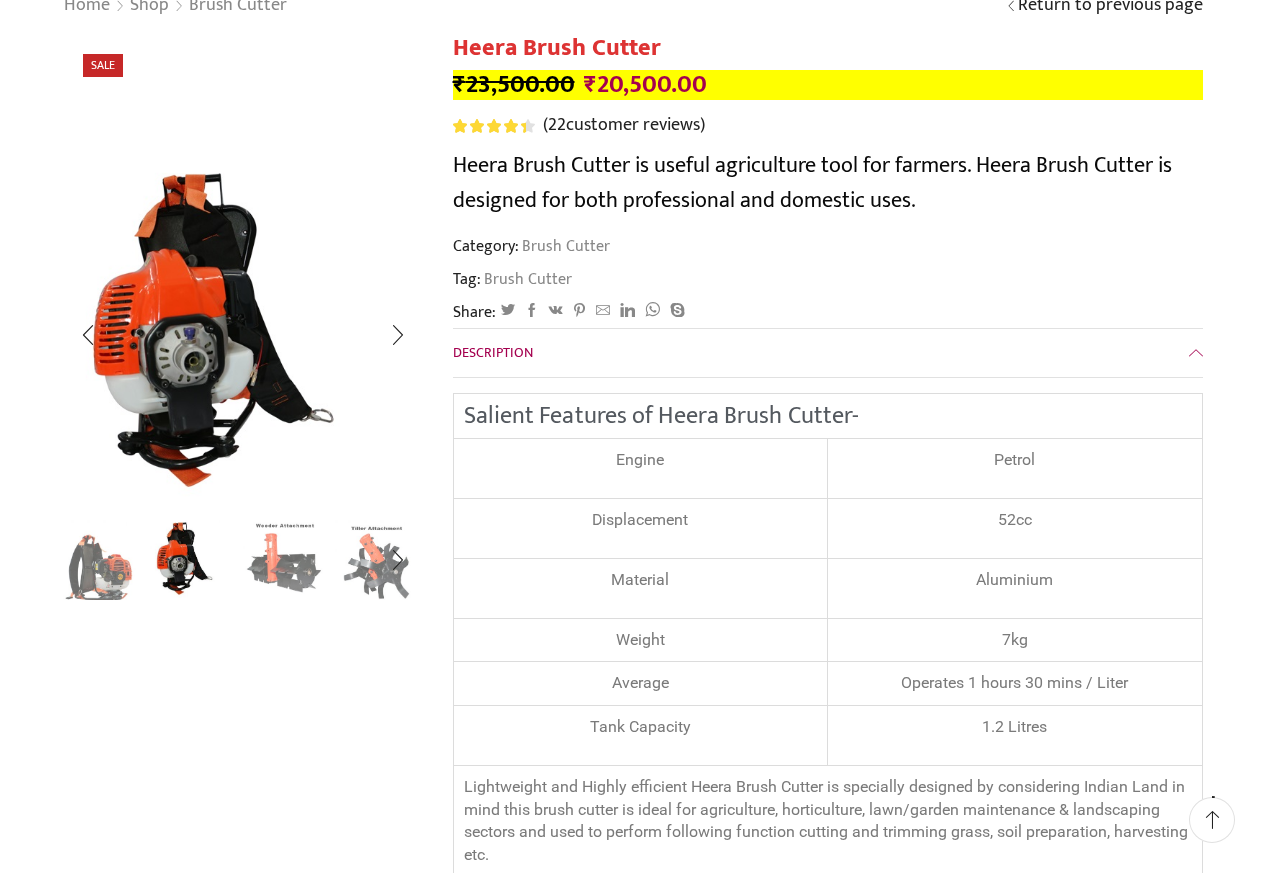 click at bounding box center (284, 558) 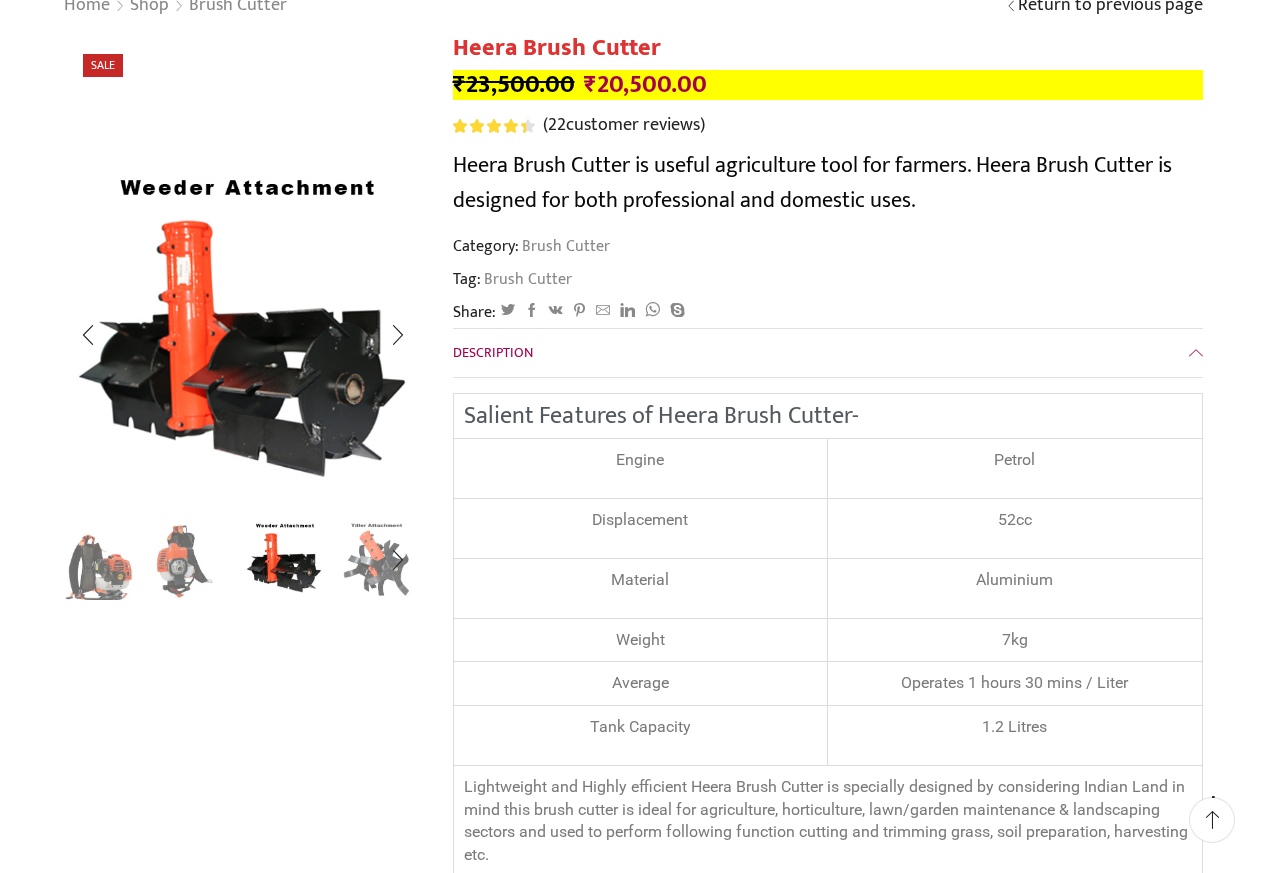 click at bounding box center (376, 558) 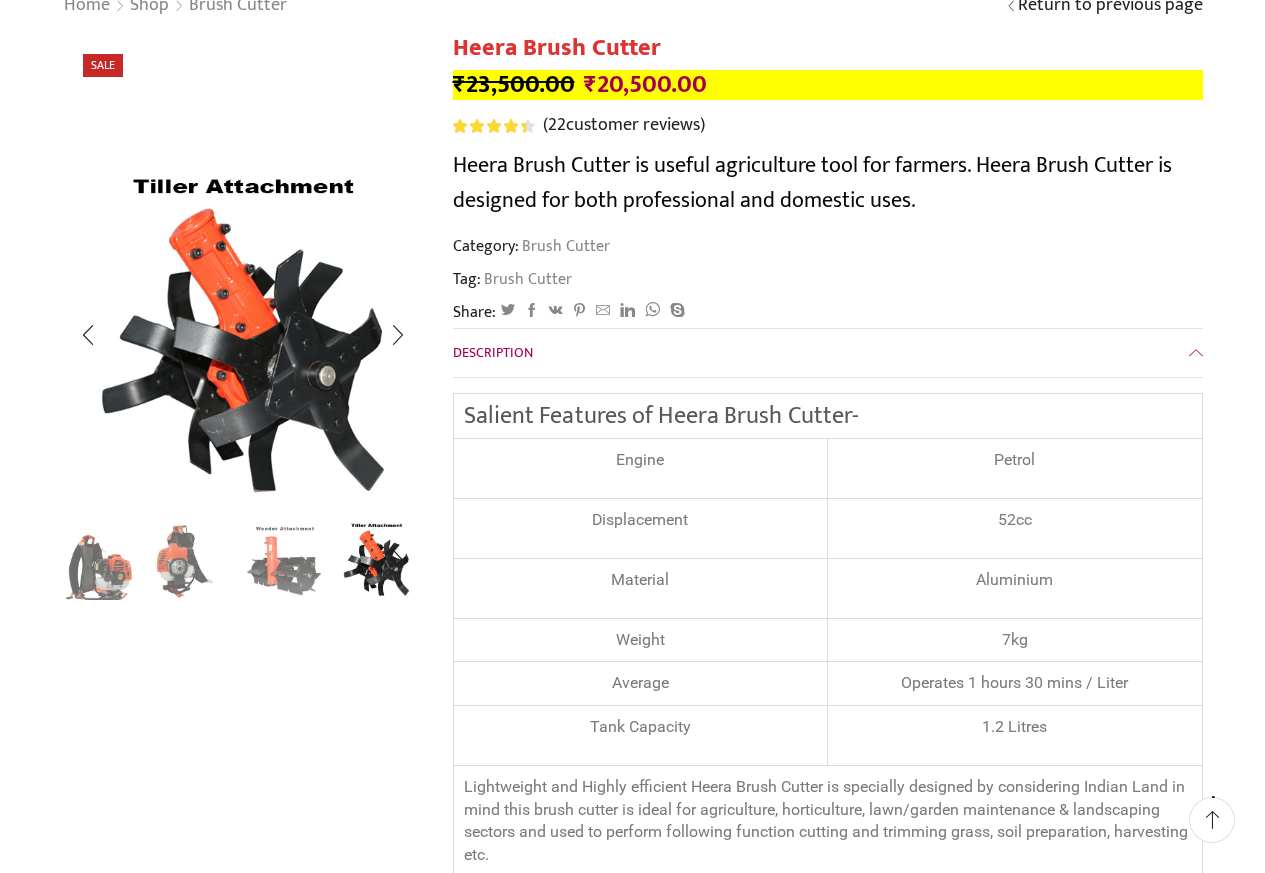 click at bounding box center (376, 558) 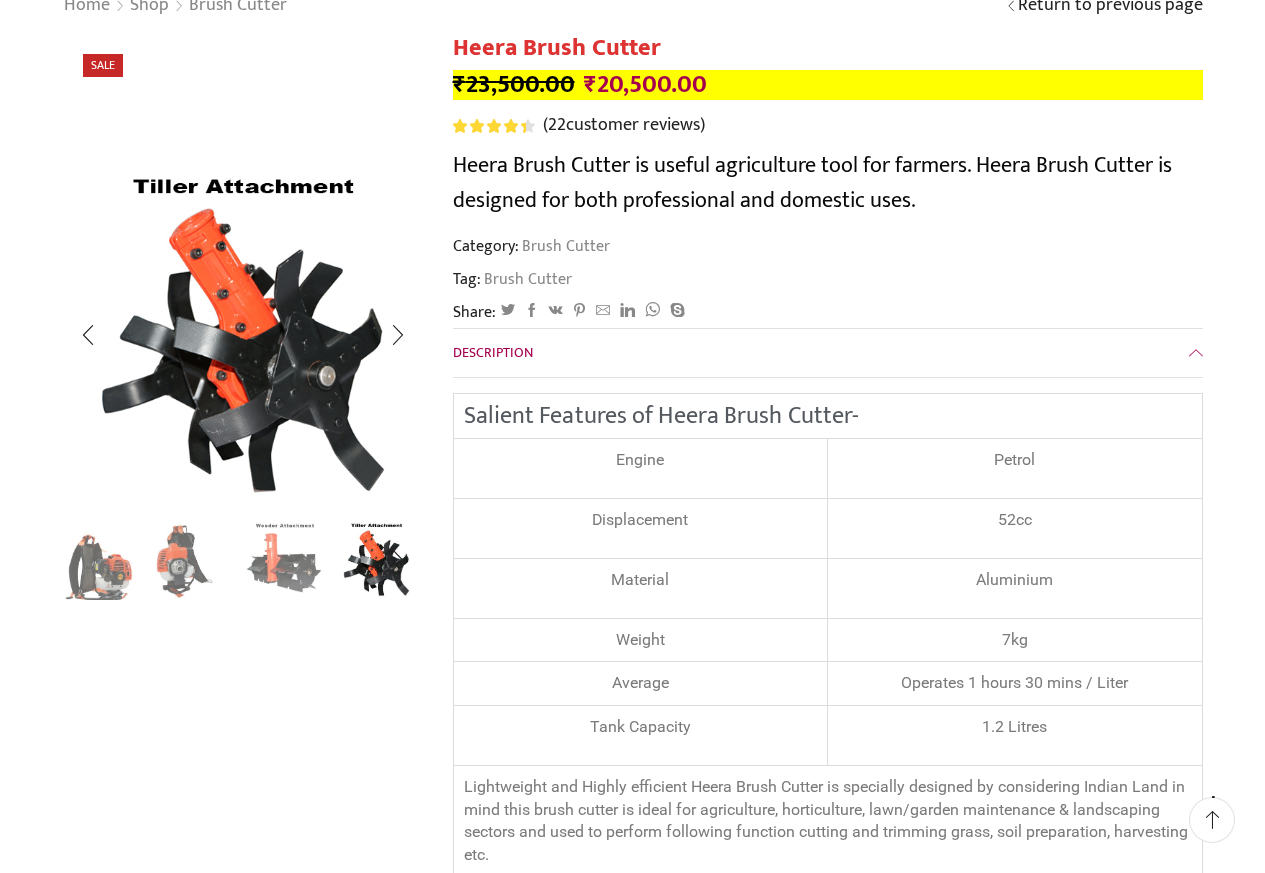 click at bounding box center (284, 558) 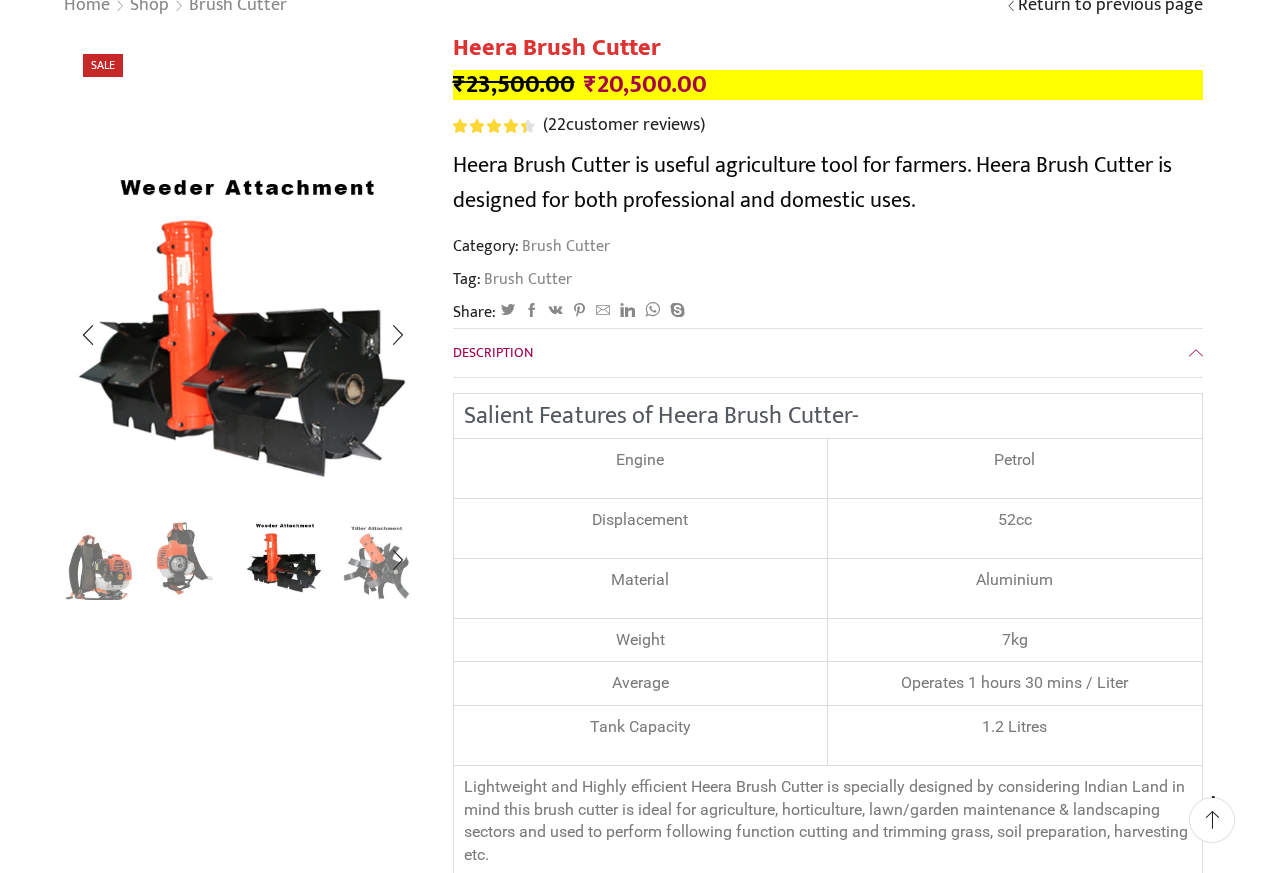 click at bounding box center (191, 558) 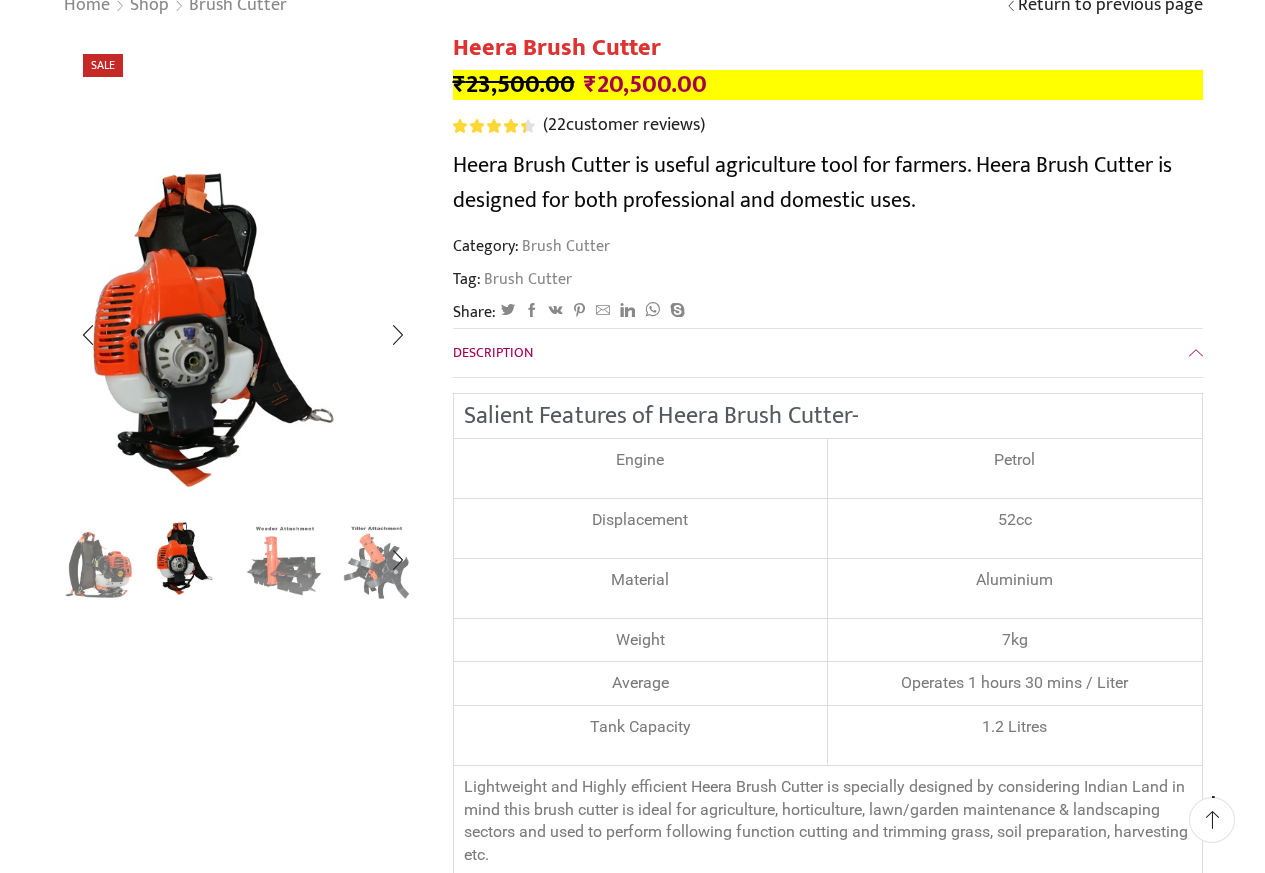 click at bounding box center (99, 558) 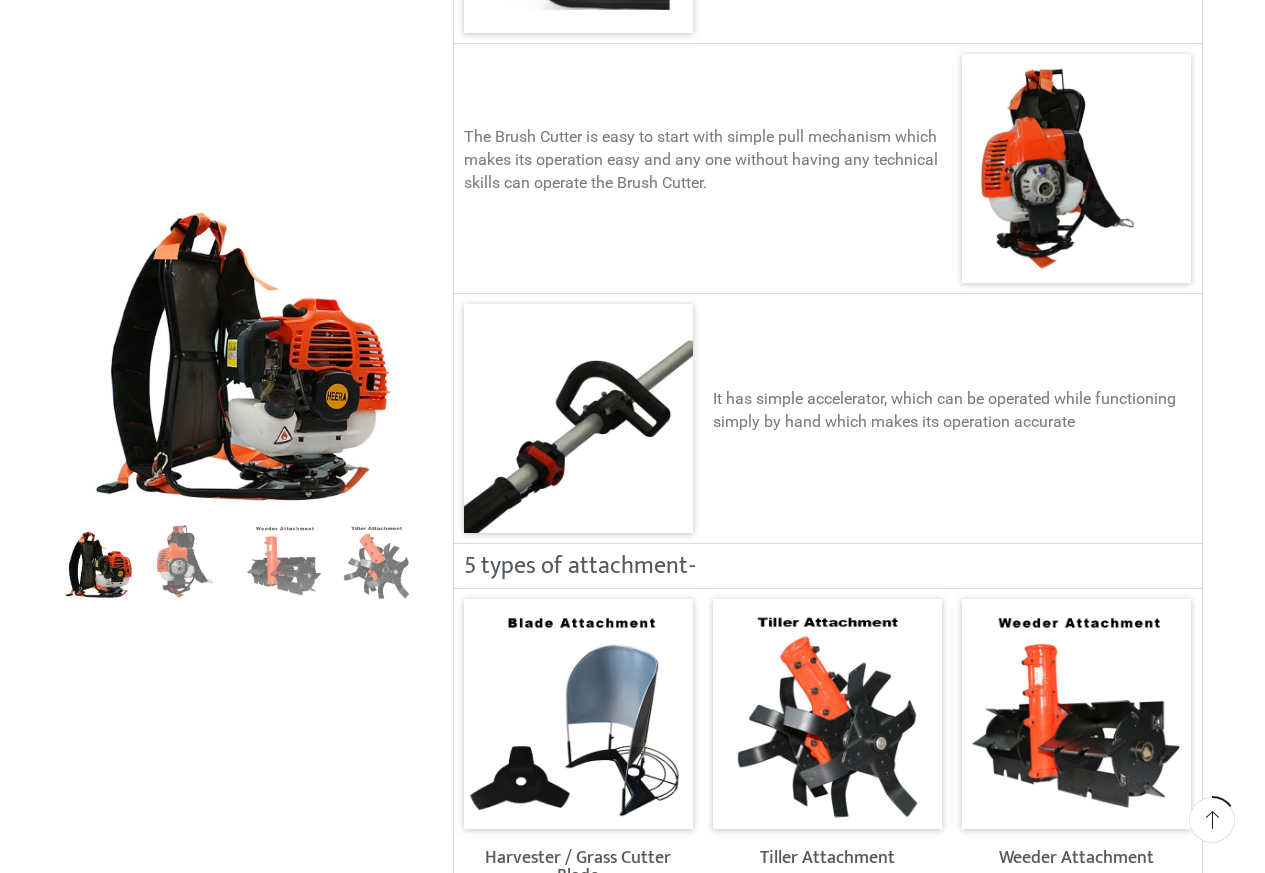 scroll, scrollTop: 1600, scrollLeft: 0, axis: vertical 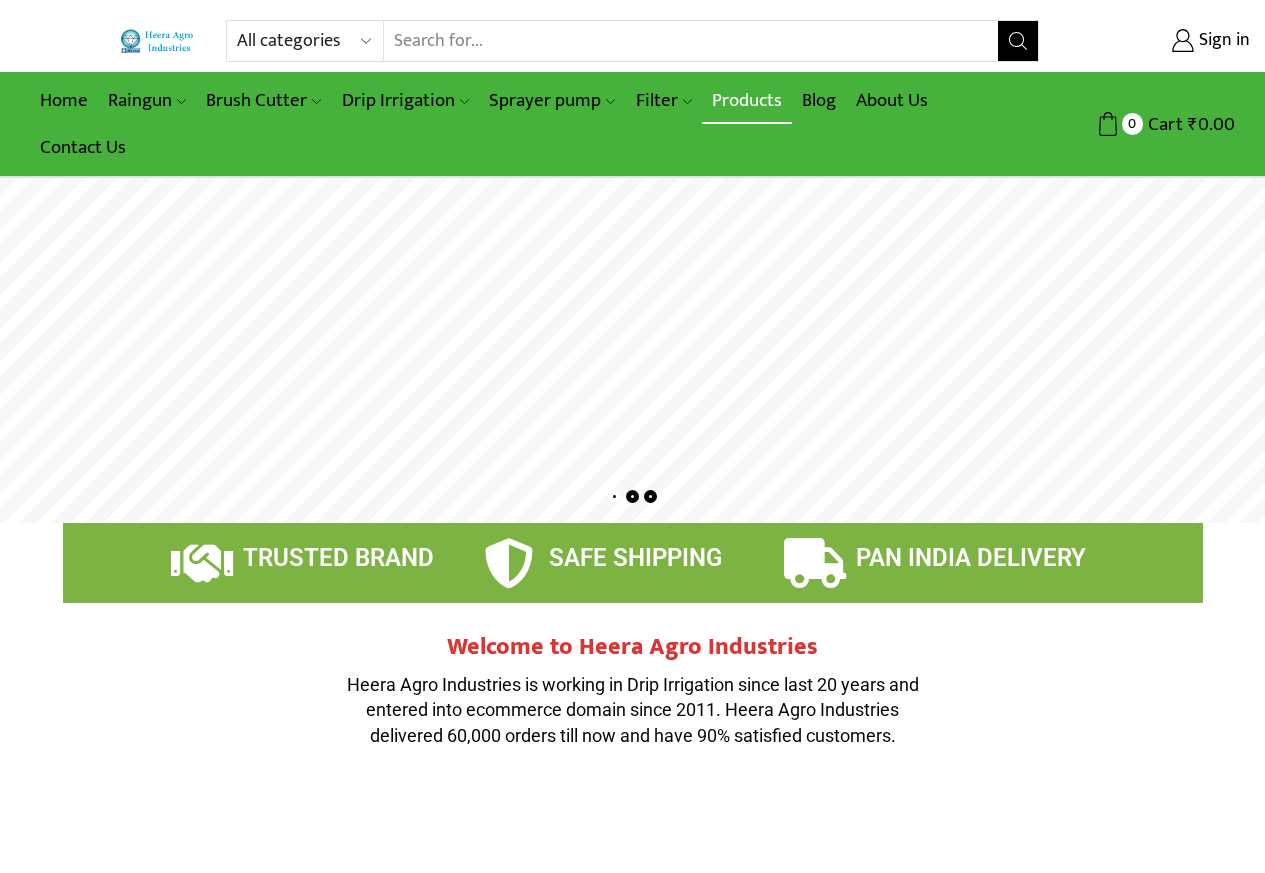 click on "Products" at bounding box center [747, 100] 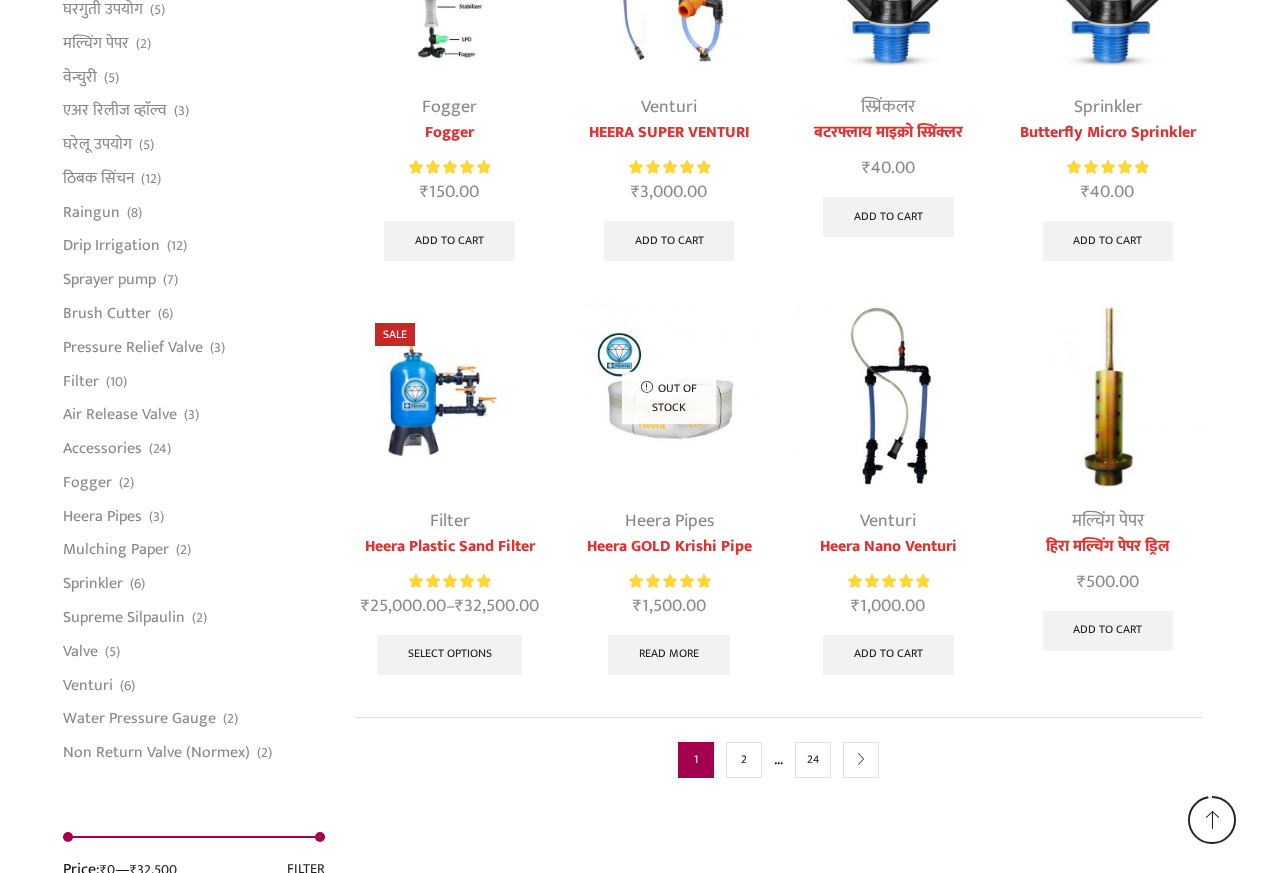 scroll, scrollTop: 5067, scrollLeft: 0, axis: vertical 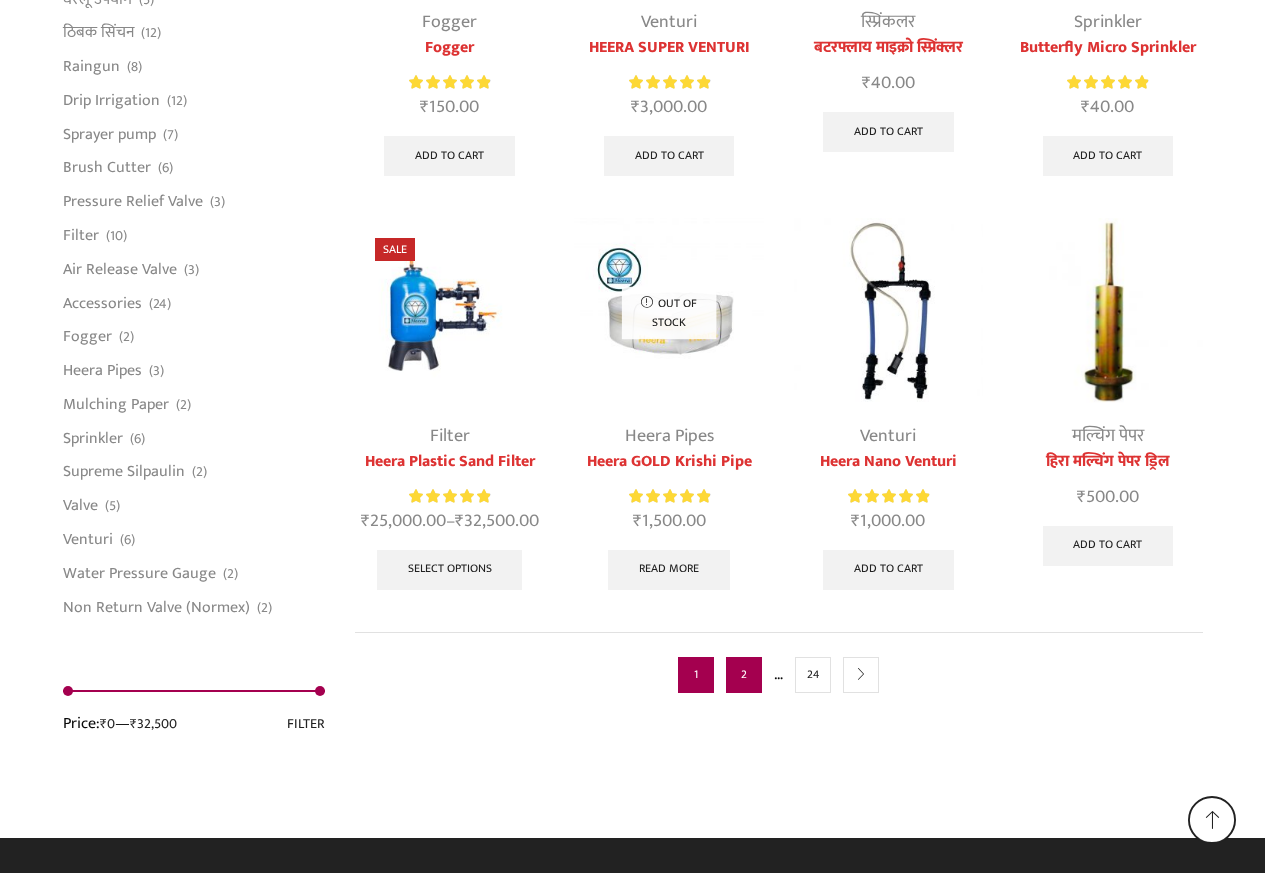 click on "2" at bounding box center (744, 675) 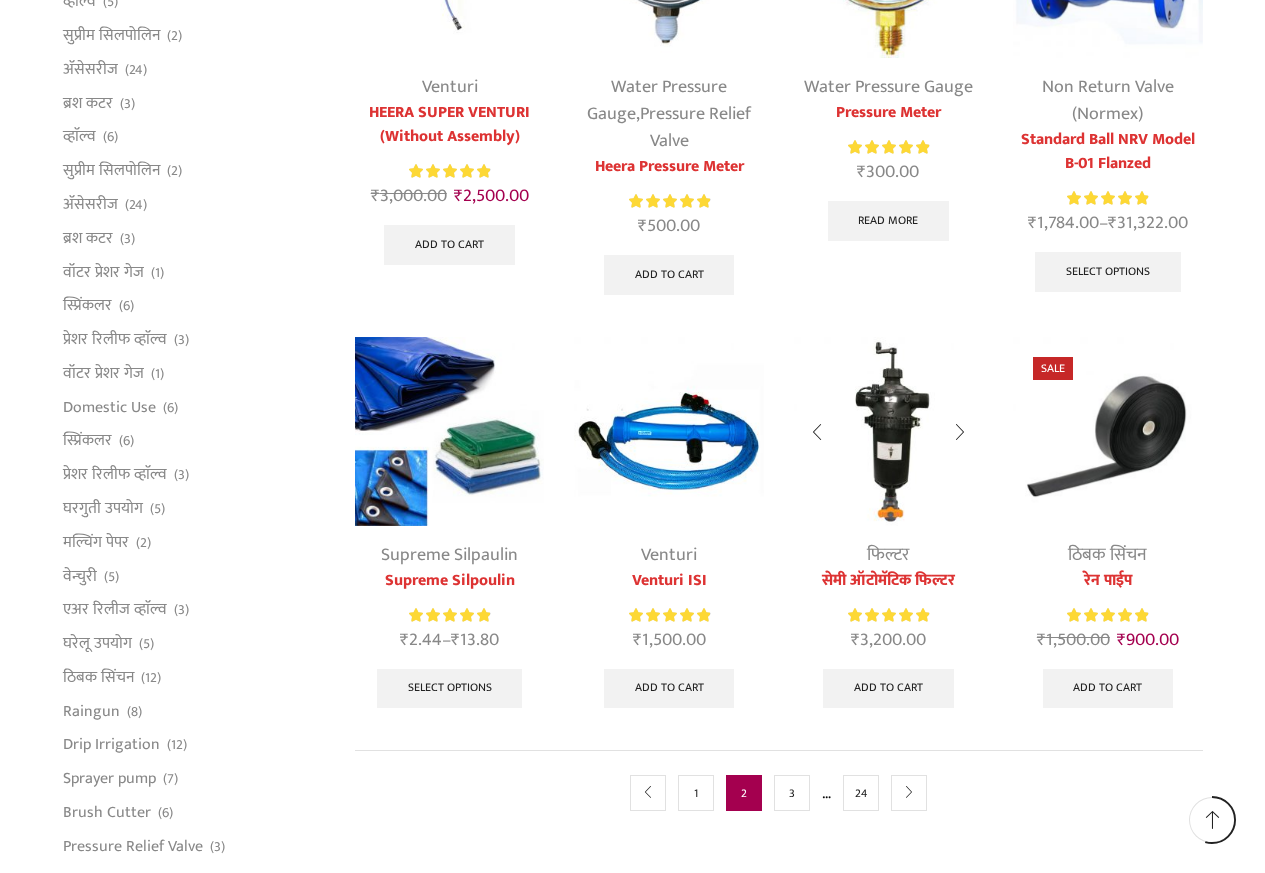 scroll, scrollTop: 1000, scrollLeft: 0, axis: vertical 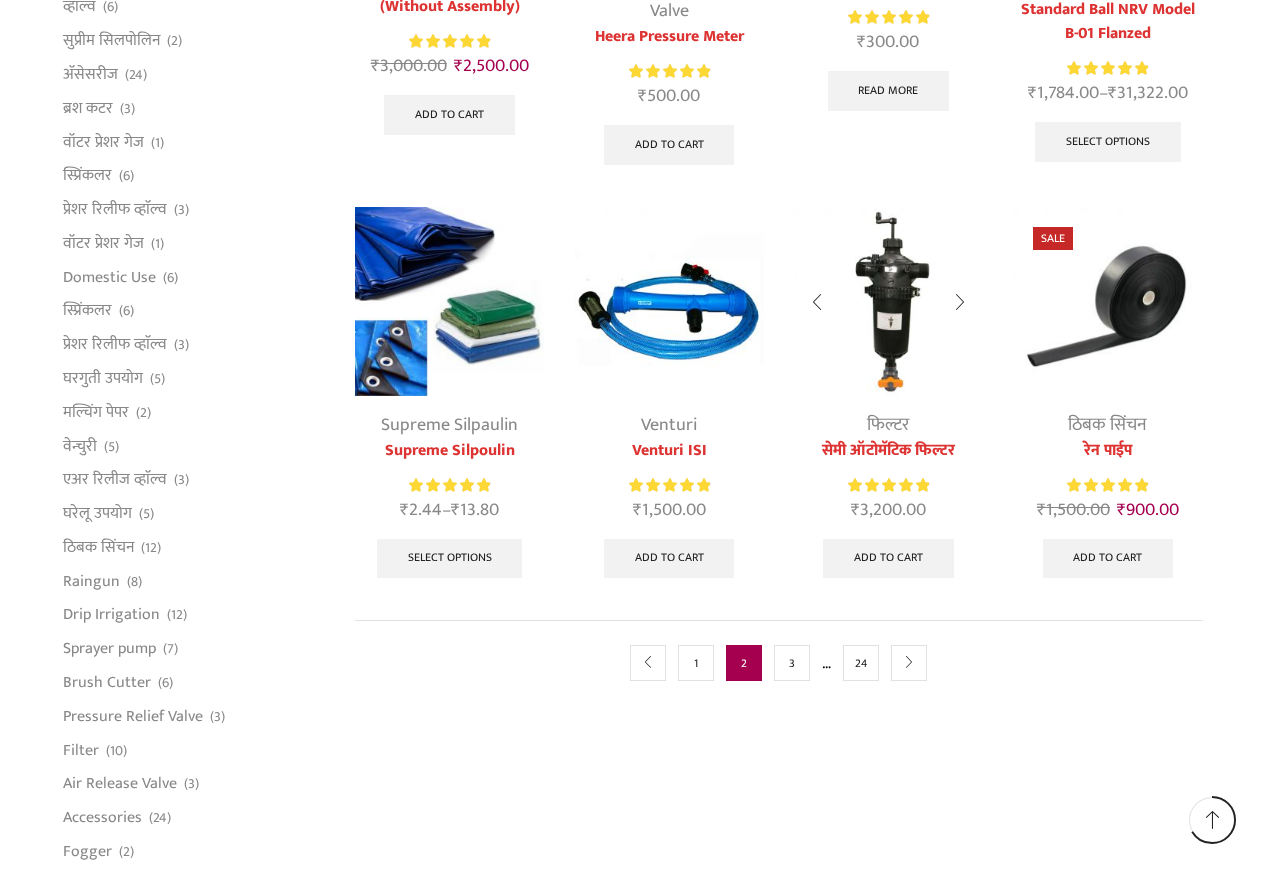 click at bounding box center (888, 301) 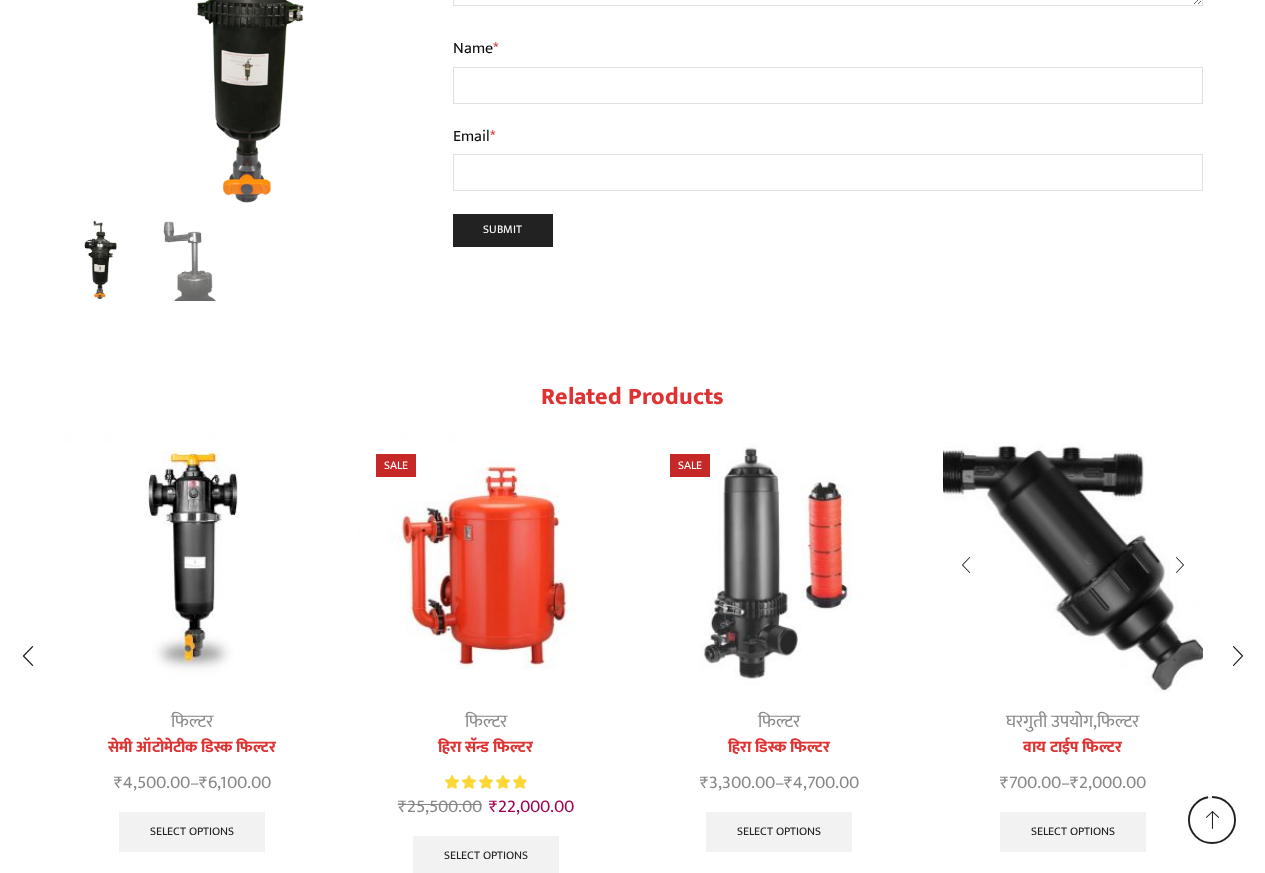 scroll, scrollTop: 3502, scrollLeft: 0, axis: vertical 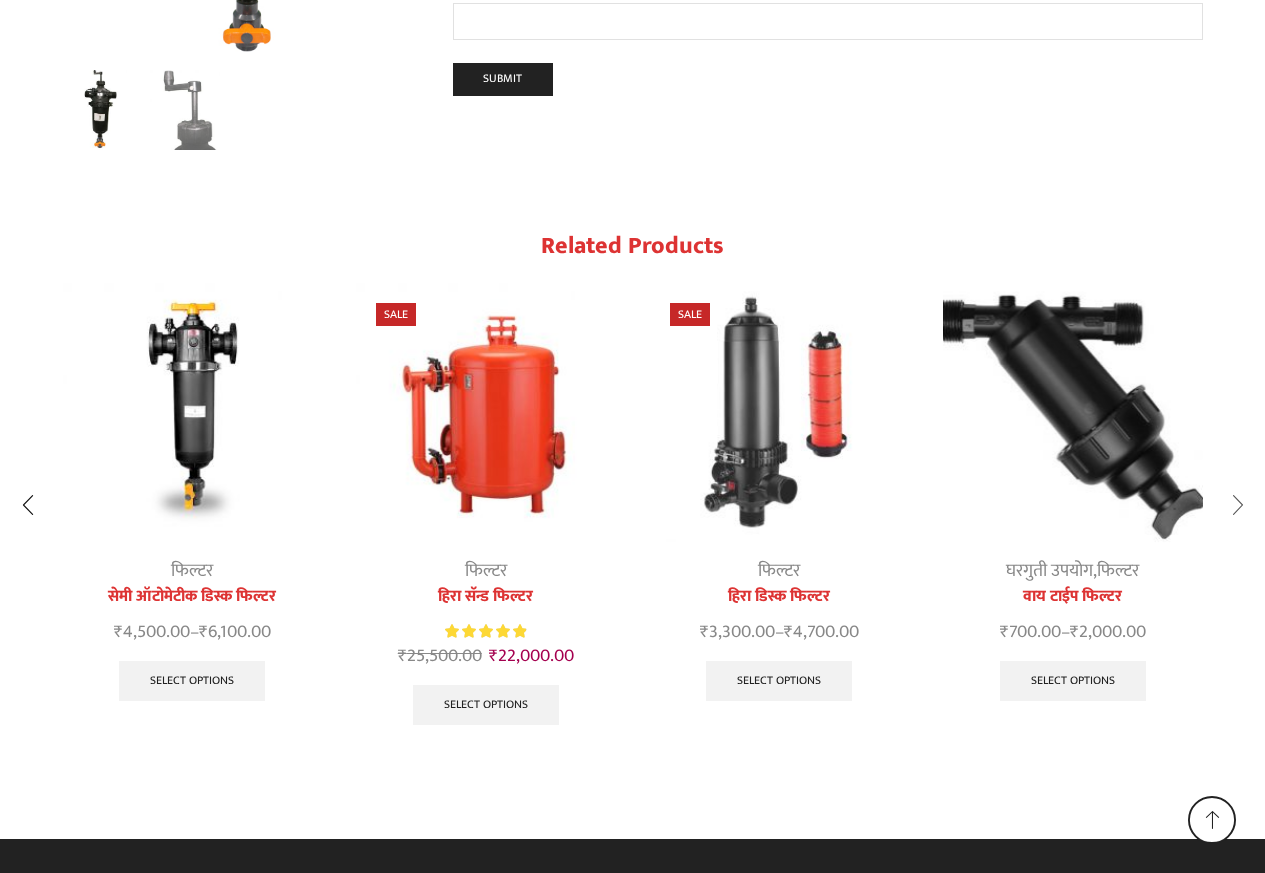 click at bounding box center [1238, 505] 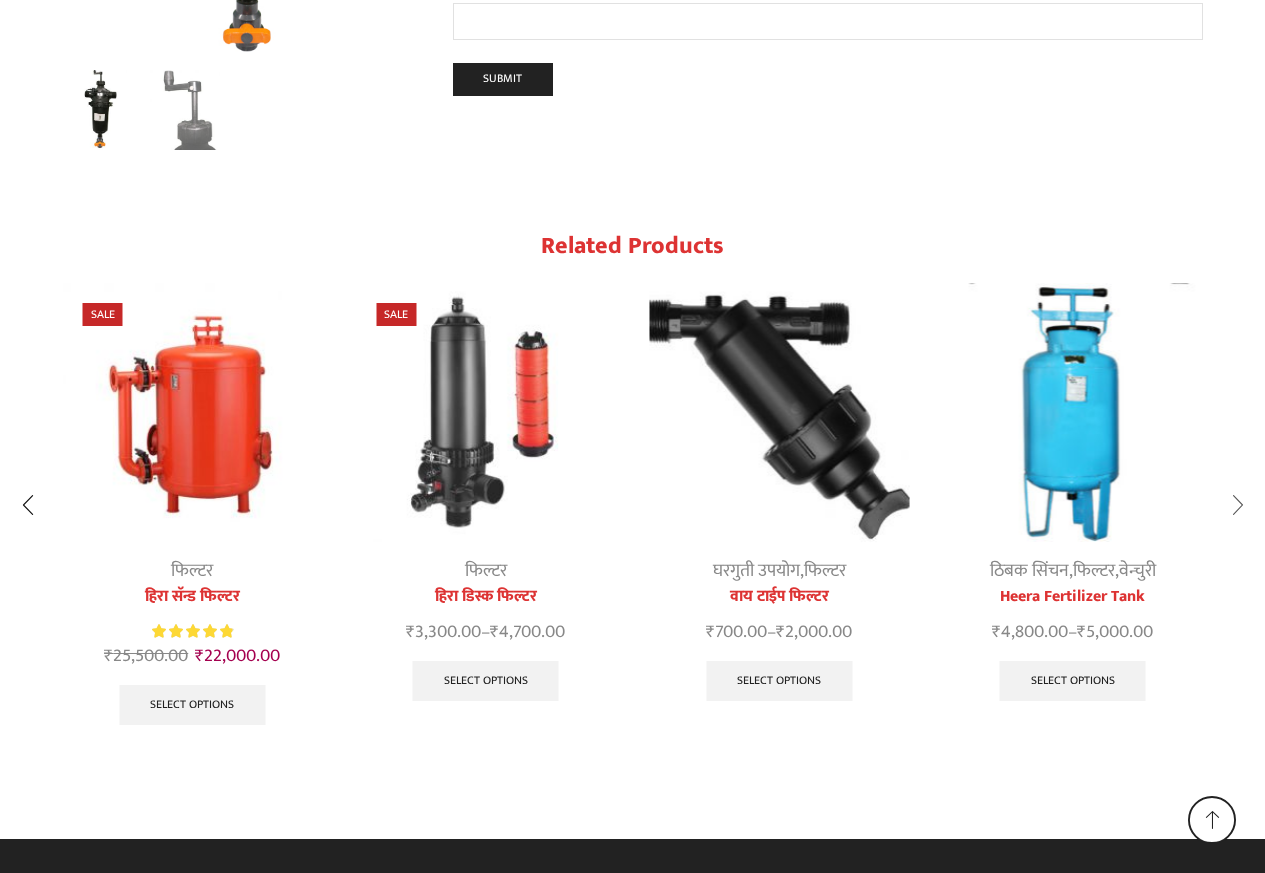 click at bounding box center [1238, 505] 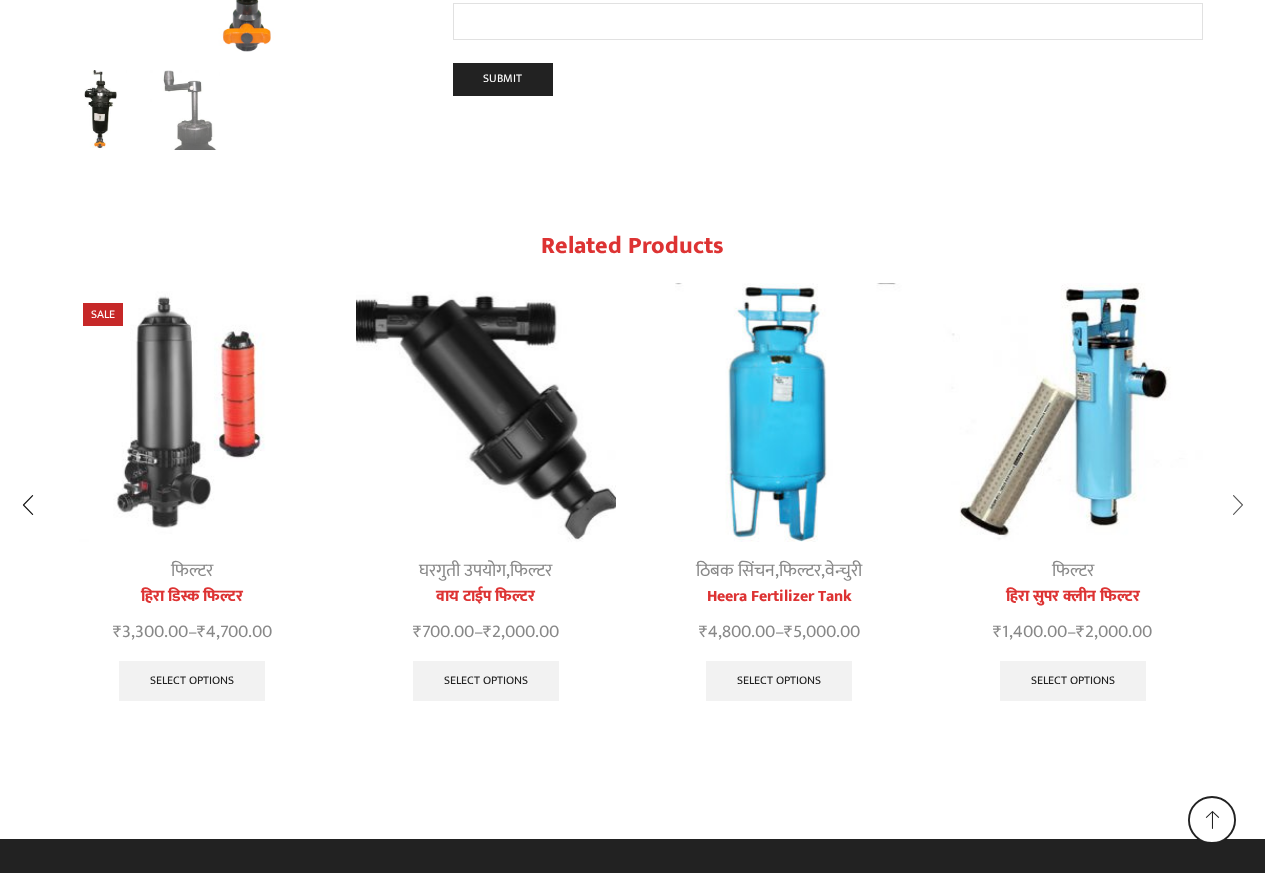 click at bounding box center (1238, 505) 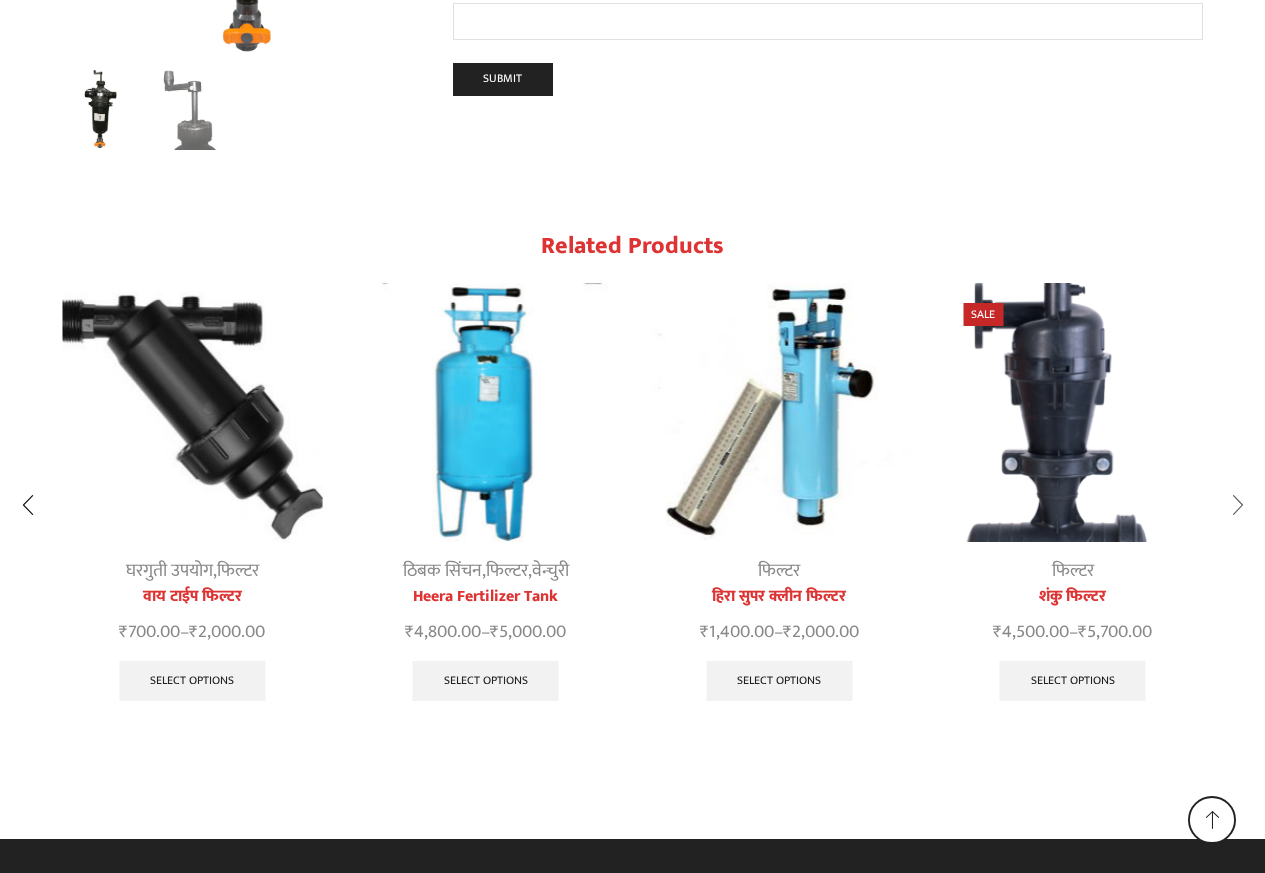 click at bounding box center (1238, 505) 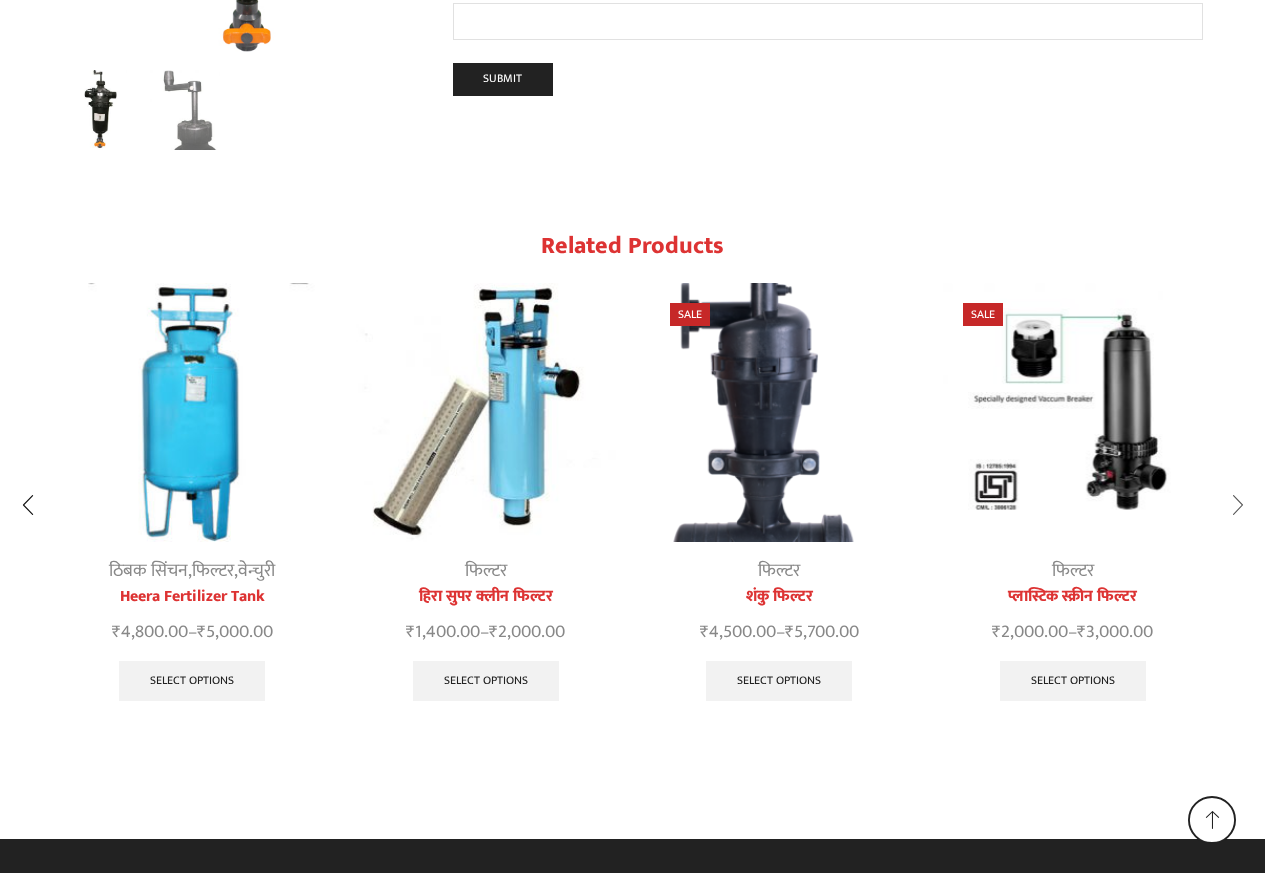 click at bounding box center [1238, 505] 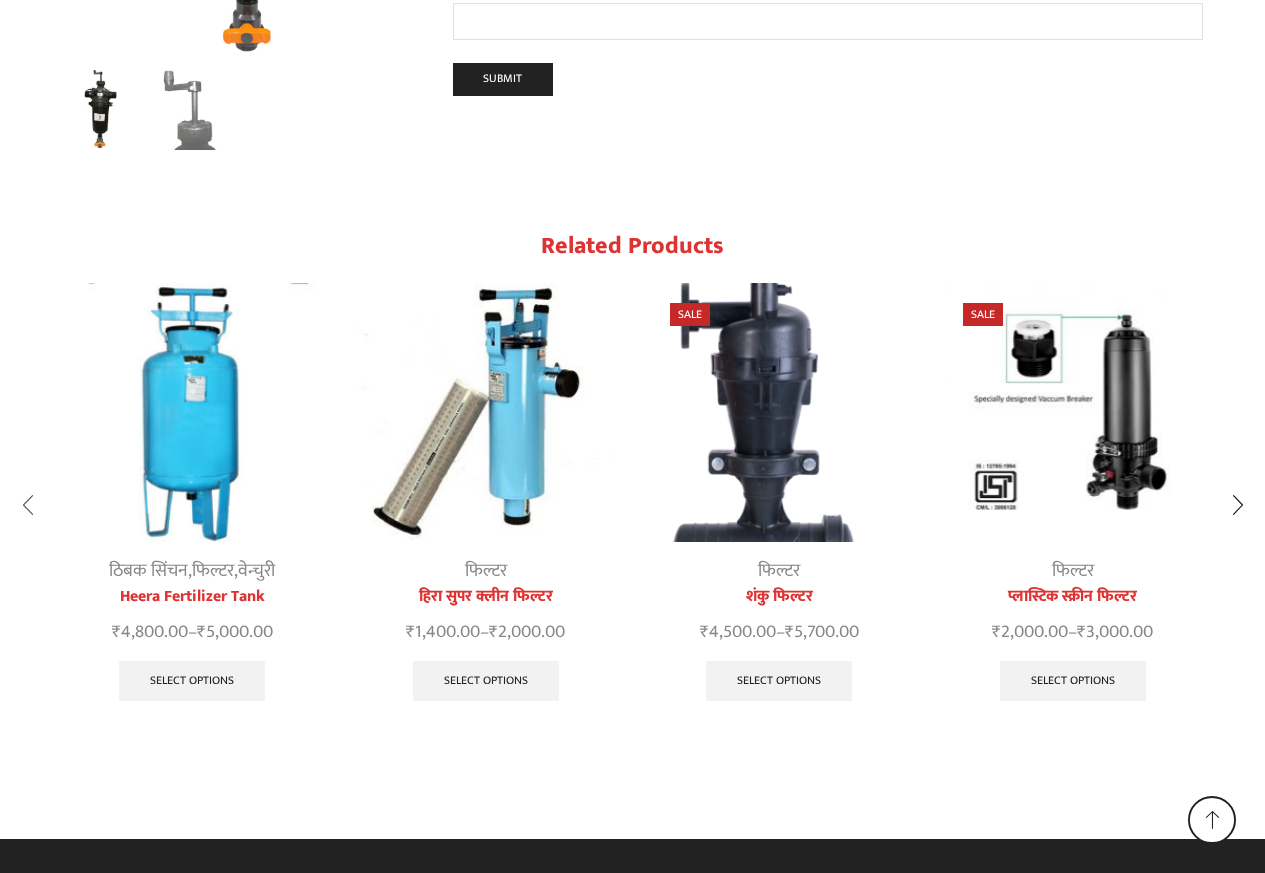 click at bounding box center [28, 505] 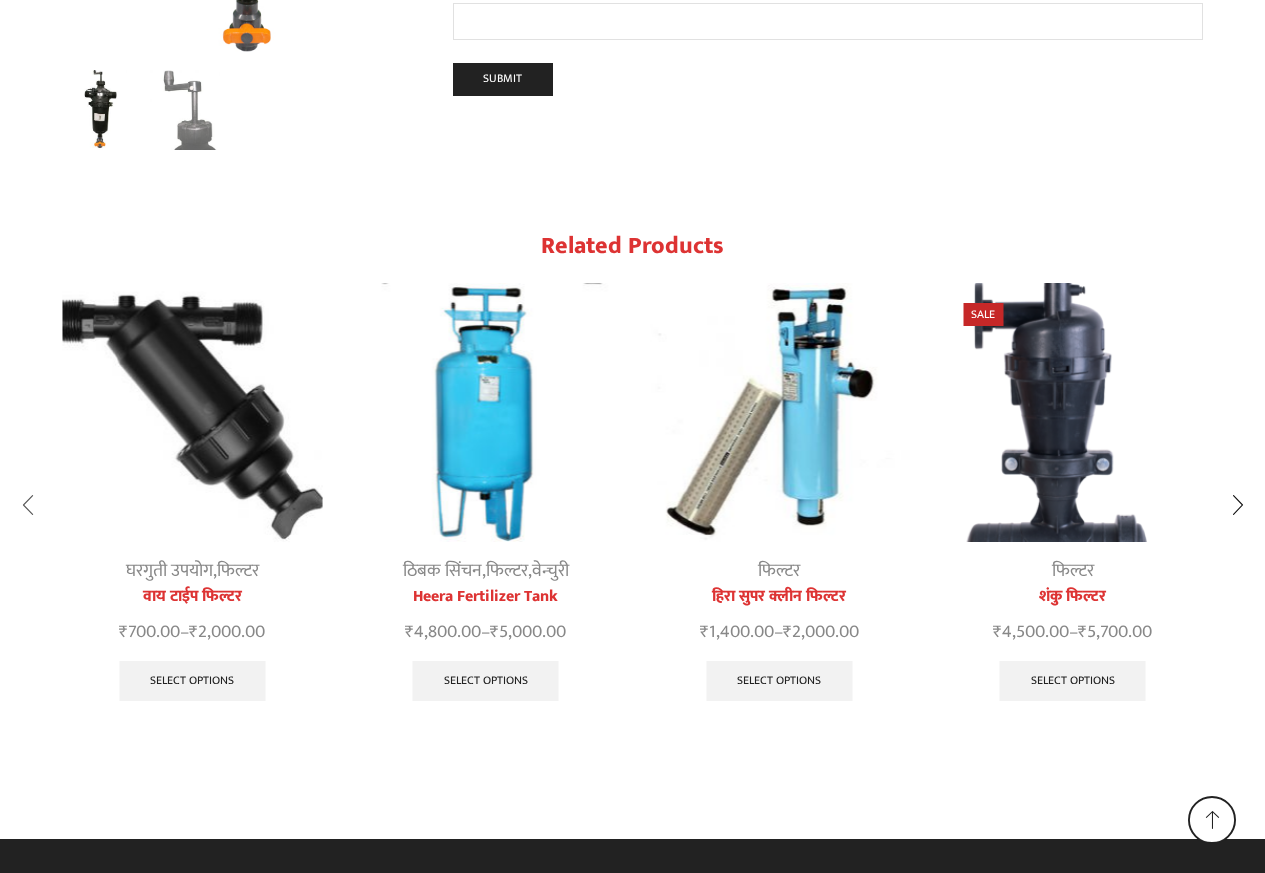 click at bounding box center [28, 505] 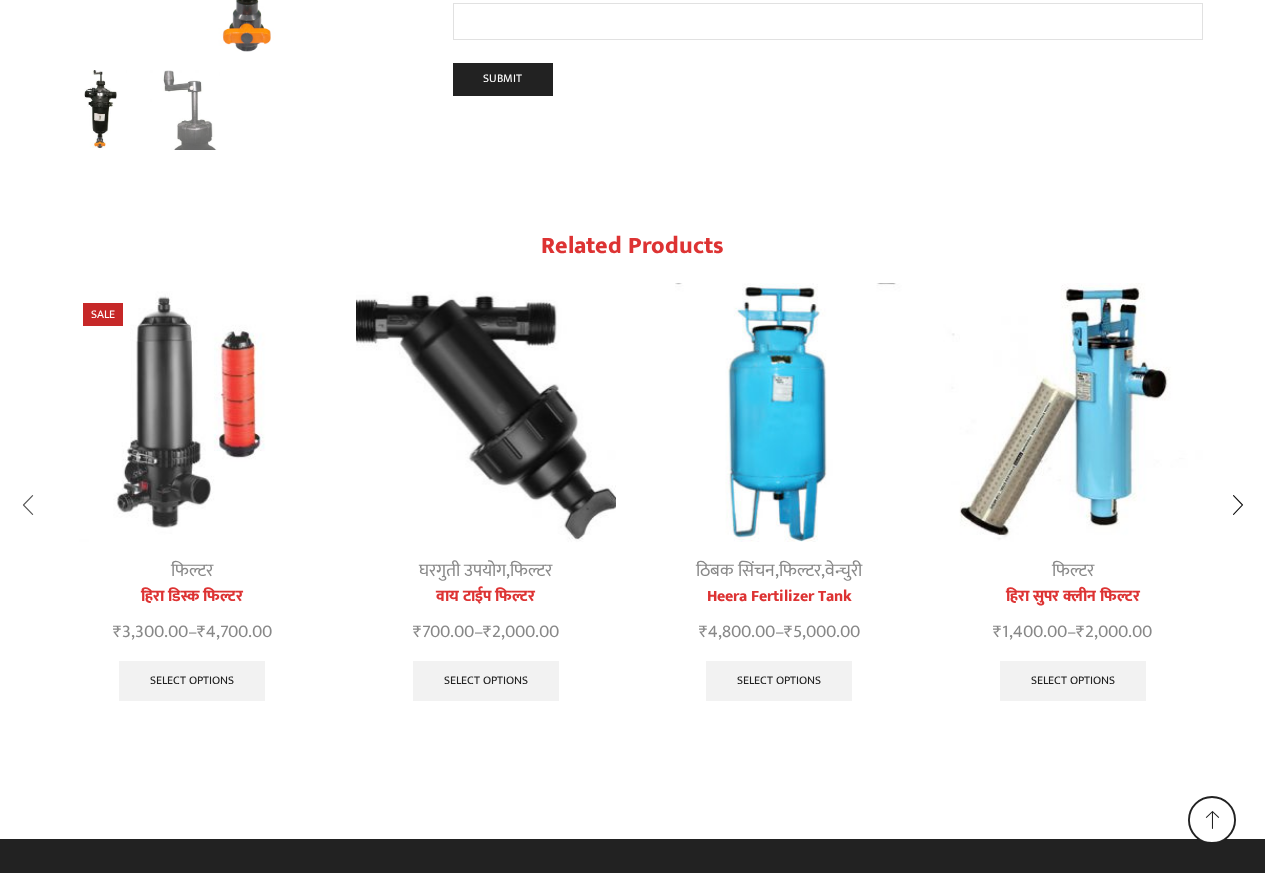 click at bounding box center (28, 505) 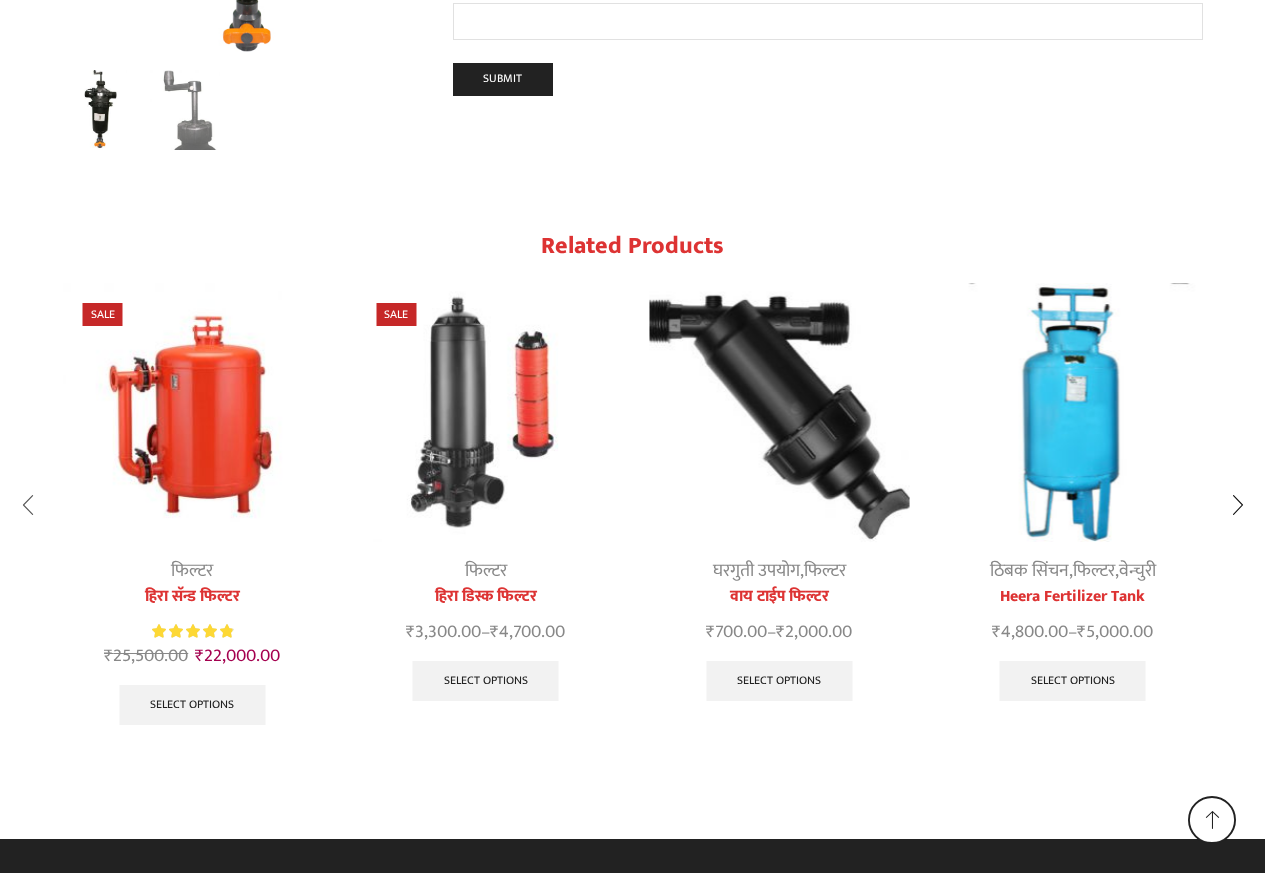 click at bounding box center [28, 505] 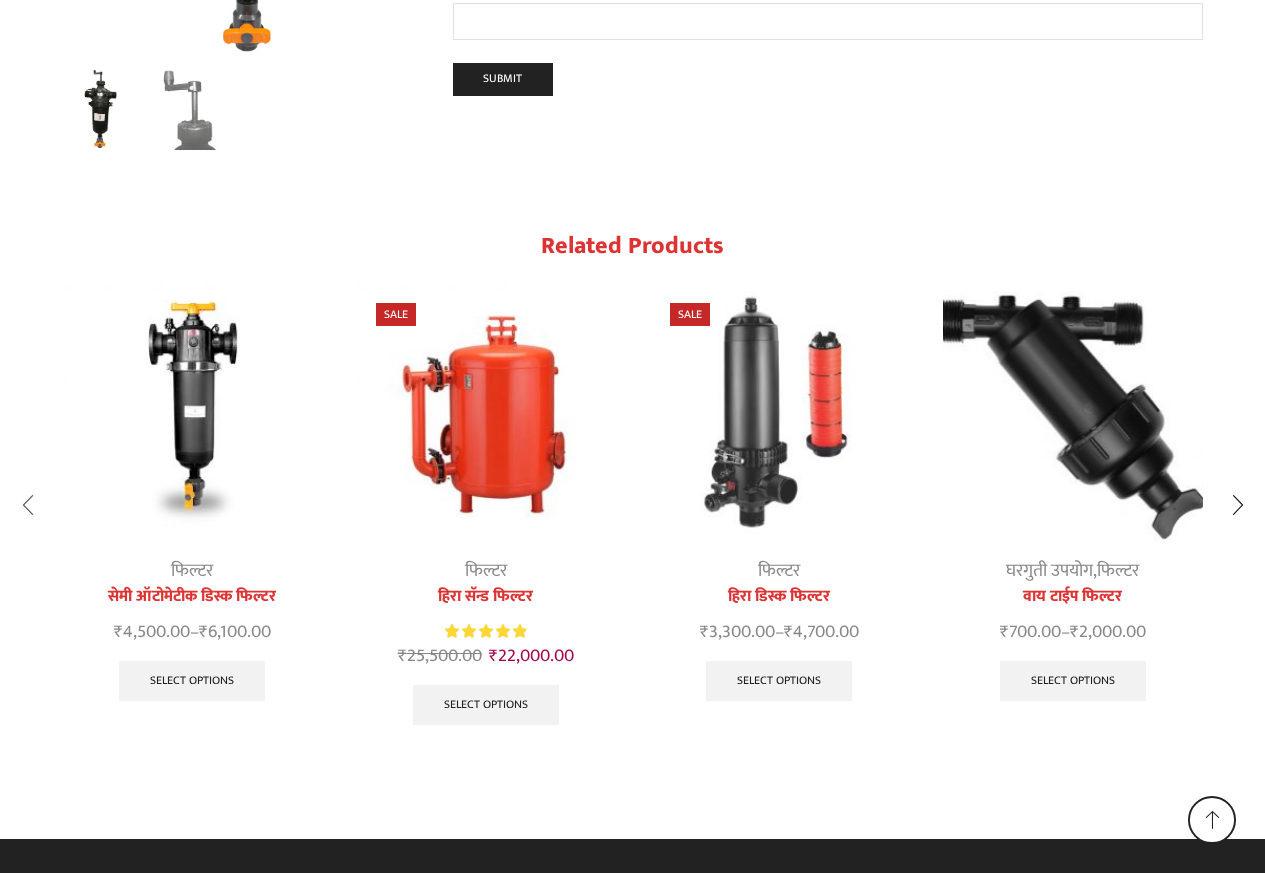 click at bounding box center (28, 505) 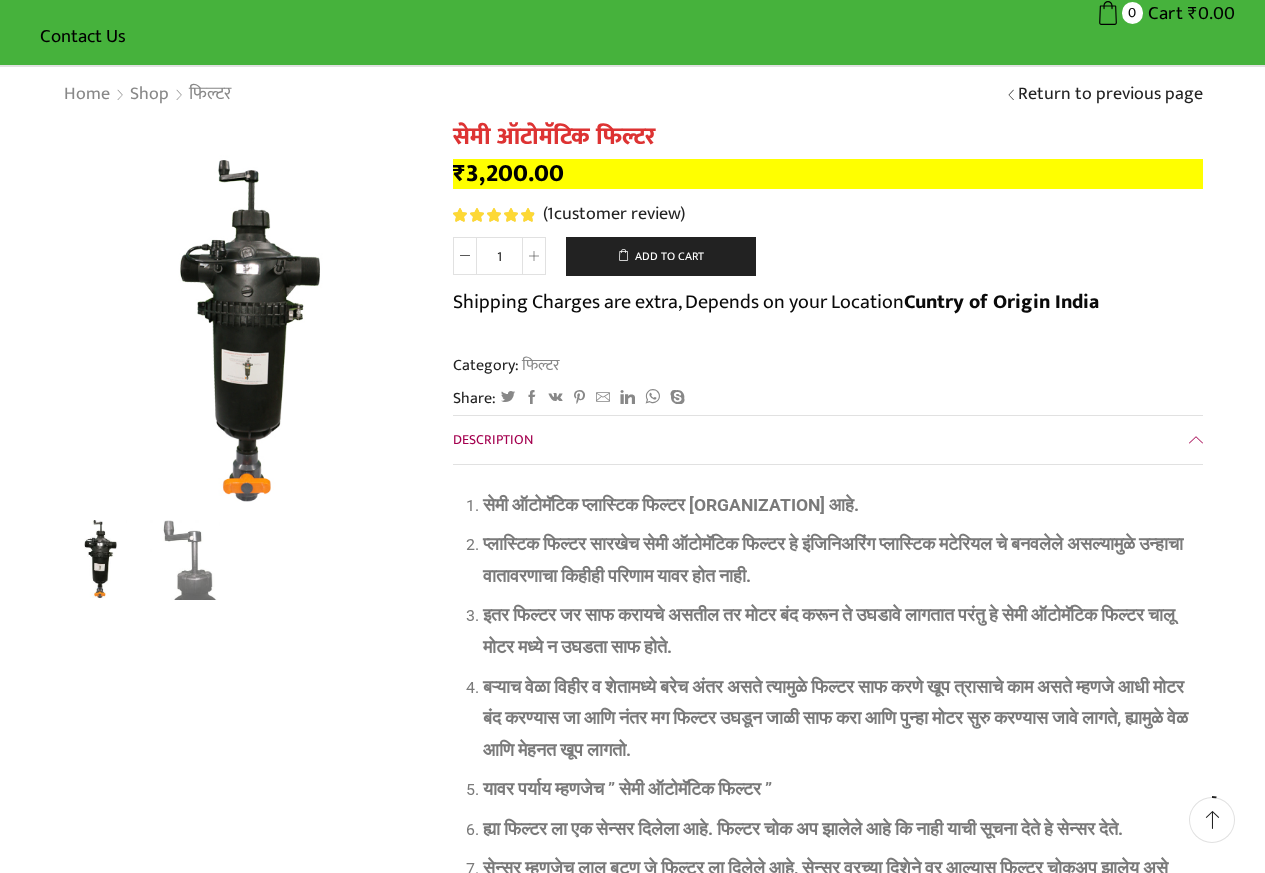 scroll, scrollTop: 0, scrollLeft: 0, axis: both 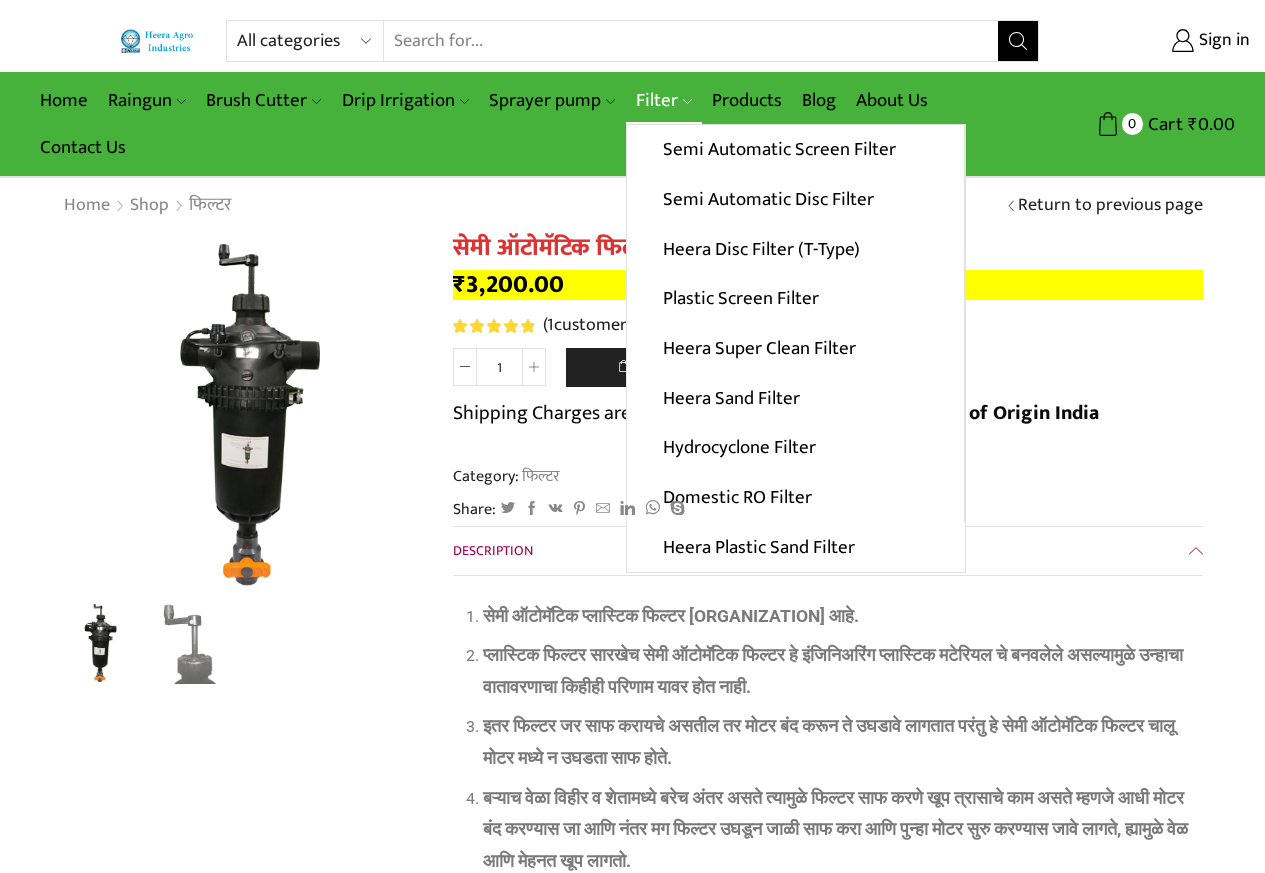 click on "Filter" at bounding box center [664, 100] 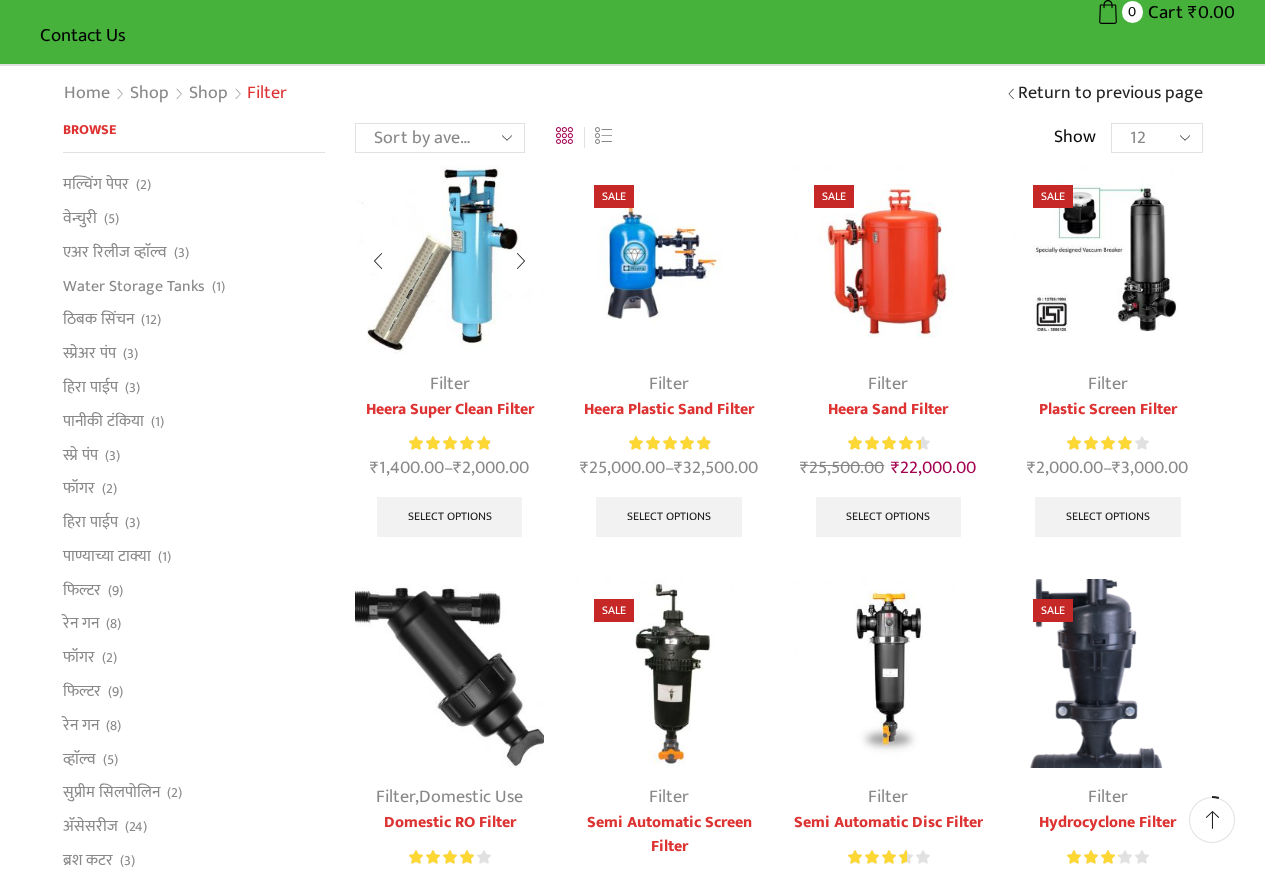 scroll, scrollTop: 0, scrollLeft: 0, axis: both 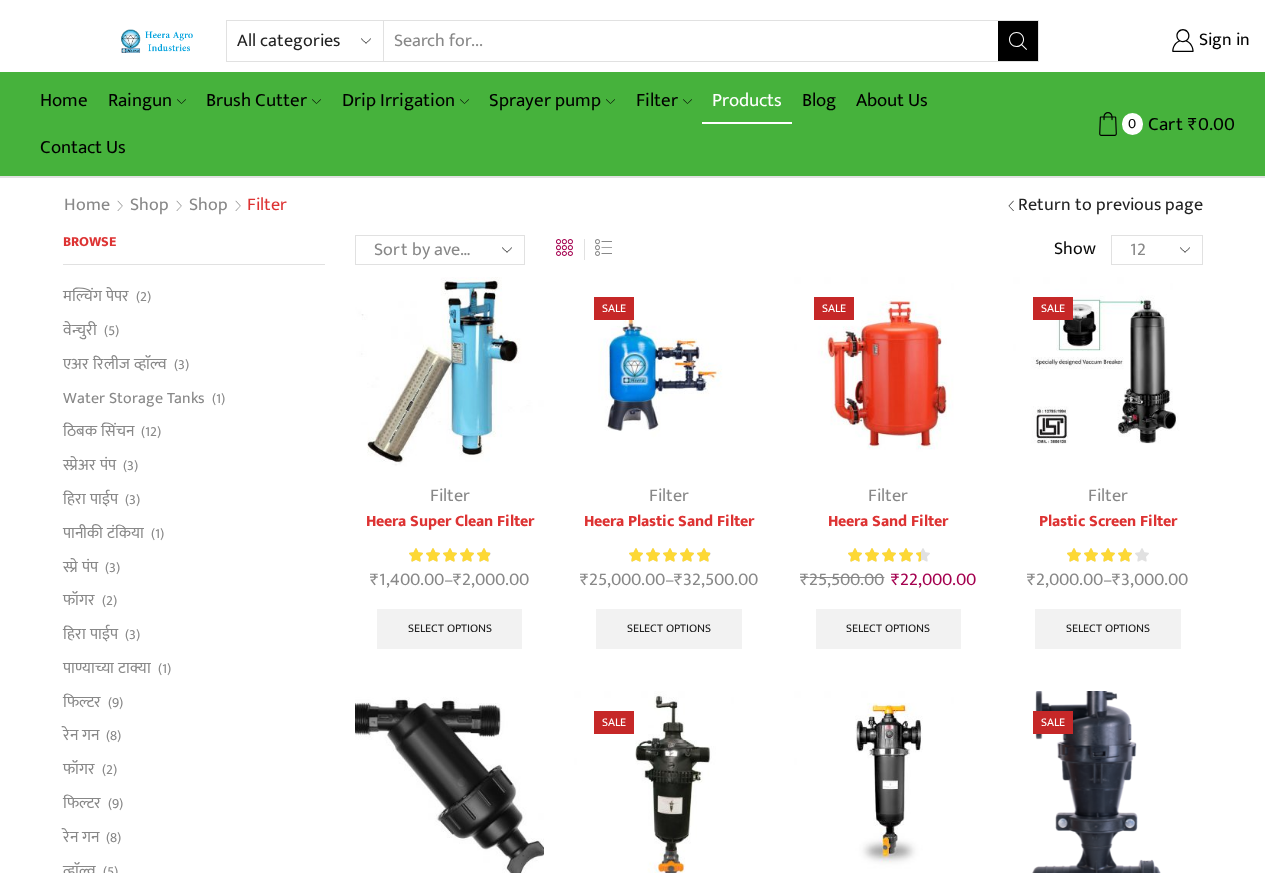 click on "Products" at bounding box center [747, 100] 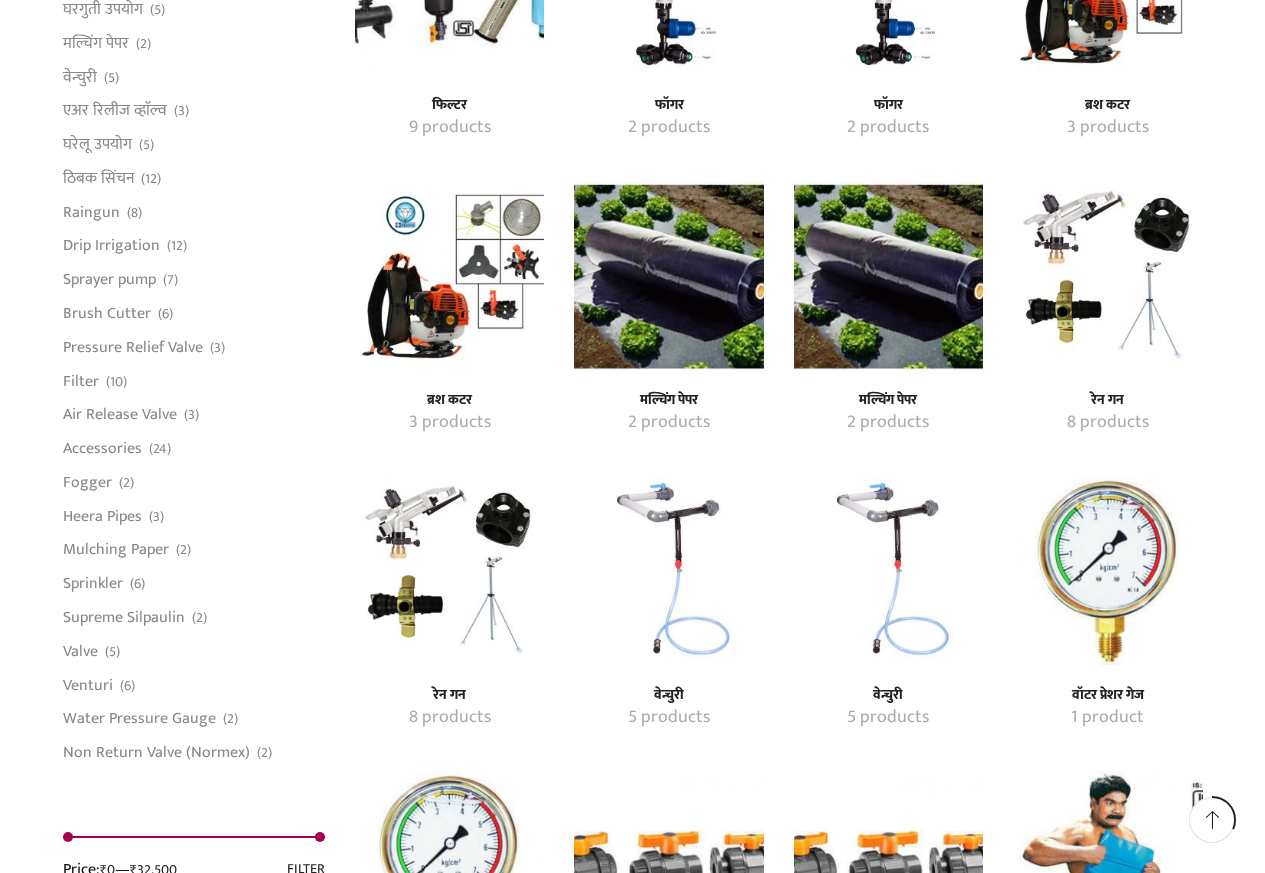 scroll, scrollTop: 1600, scrollLeft: 0, axis: vertical 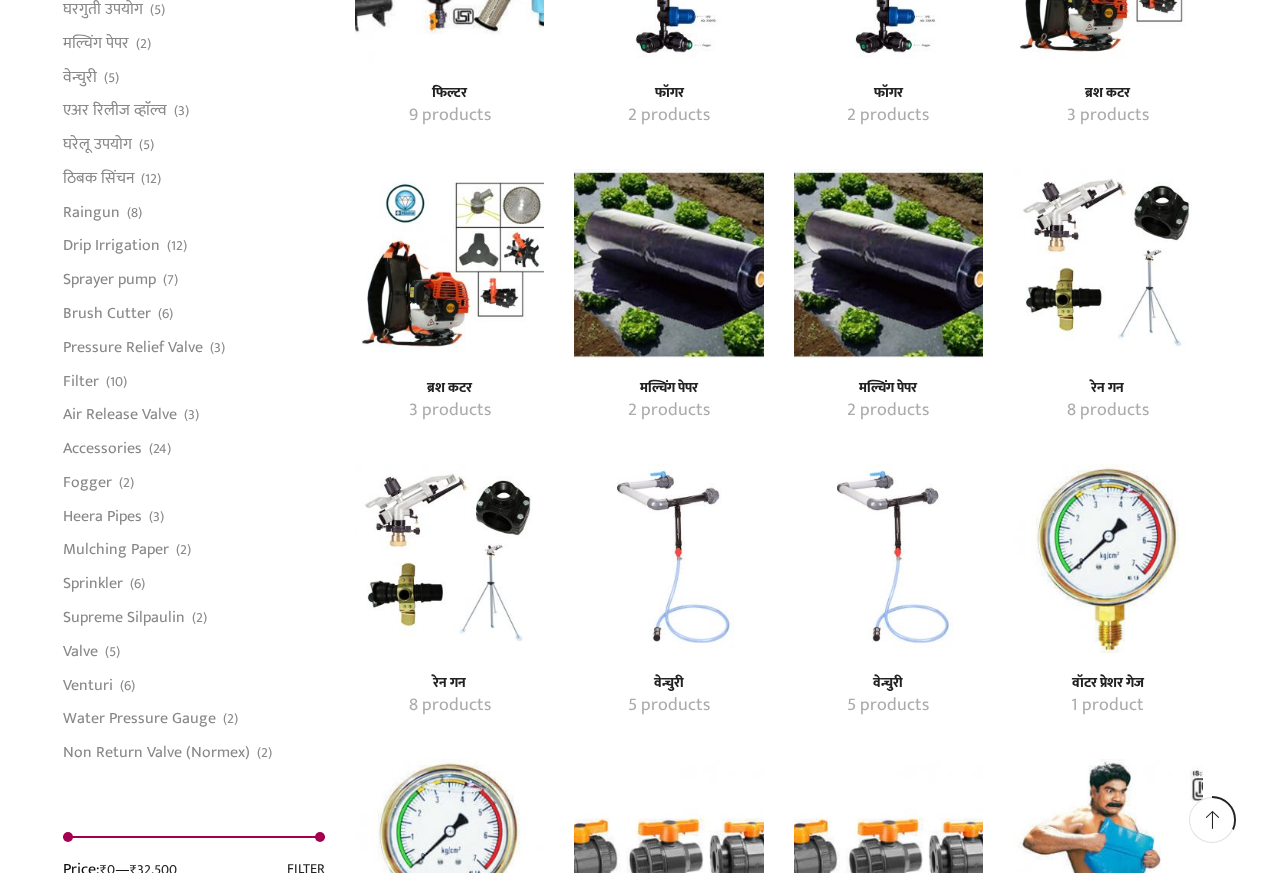 click at bounding box center (888, 263) 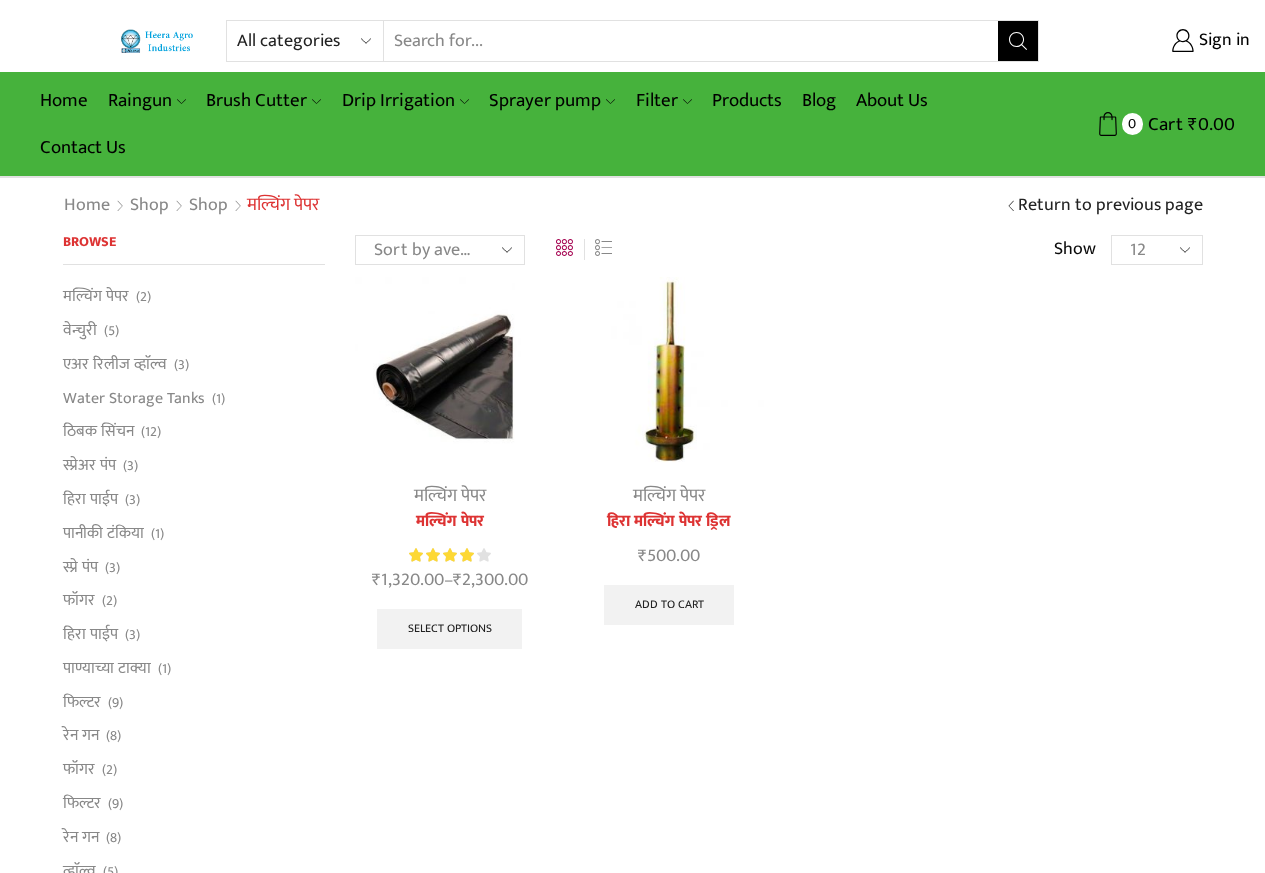 scroll, scrollTop: 0, scrollLeft: 0, axis: both 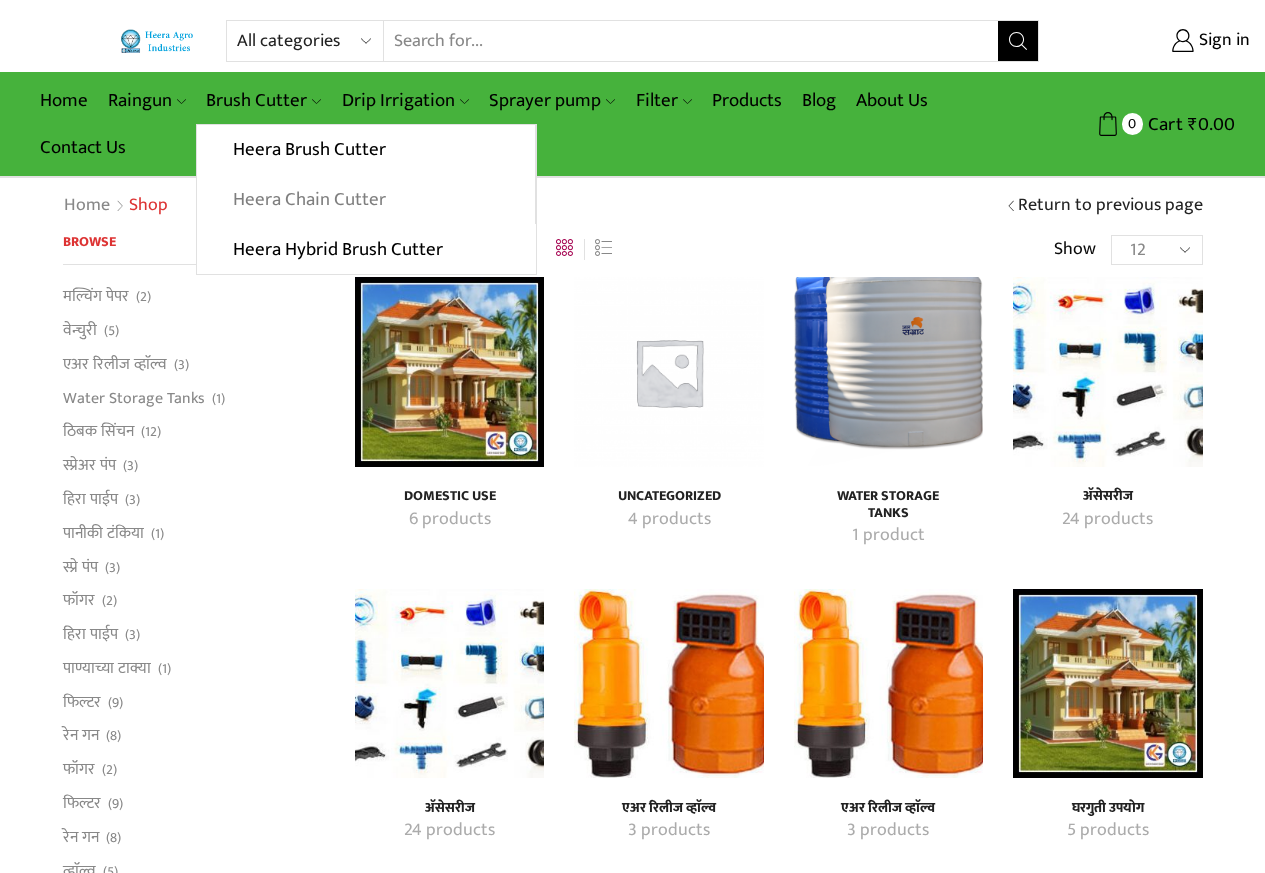 click on "Heera Chain Cutter" at bounding box center [365, 200] 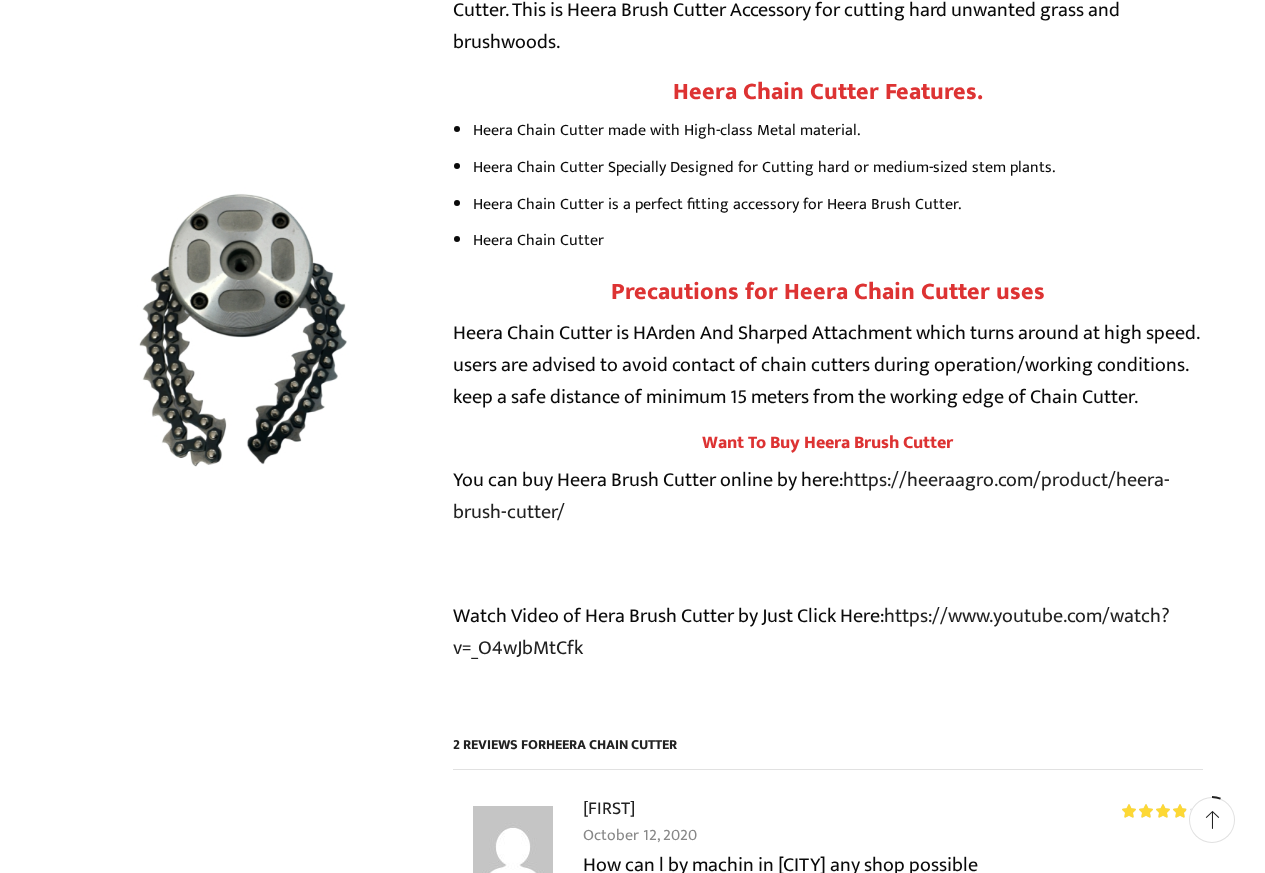scroll, scrollTop: 0, scrollLeft: 0, axis: both 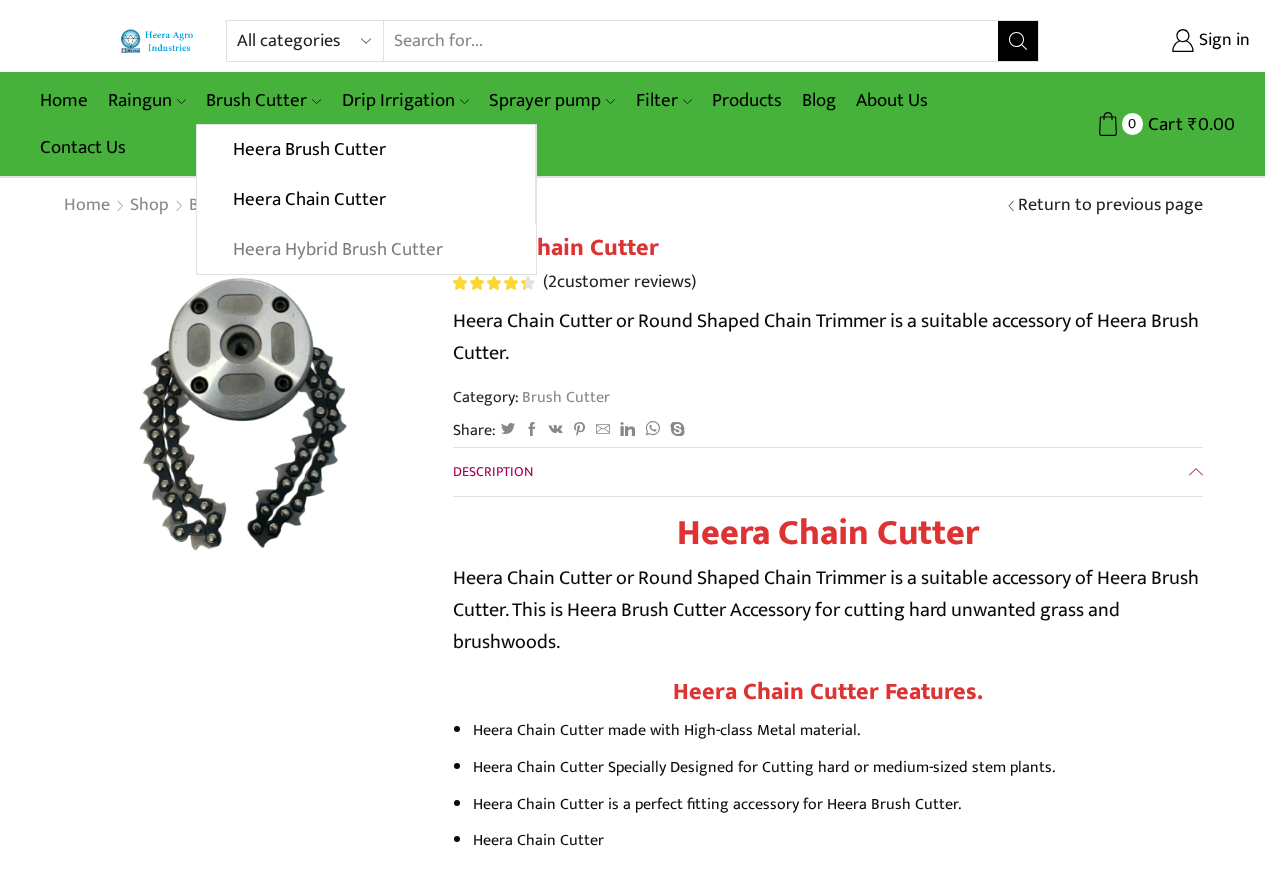click on "Heera Hybrid Brush Cutter" at bounding box center [366, 249] 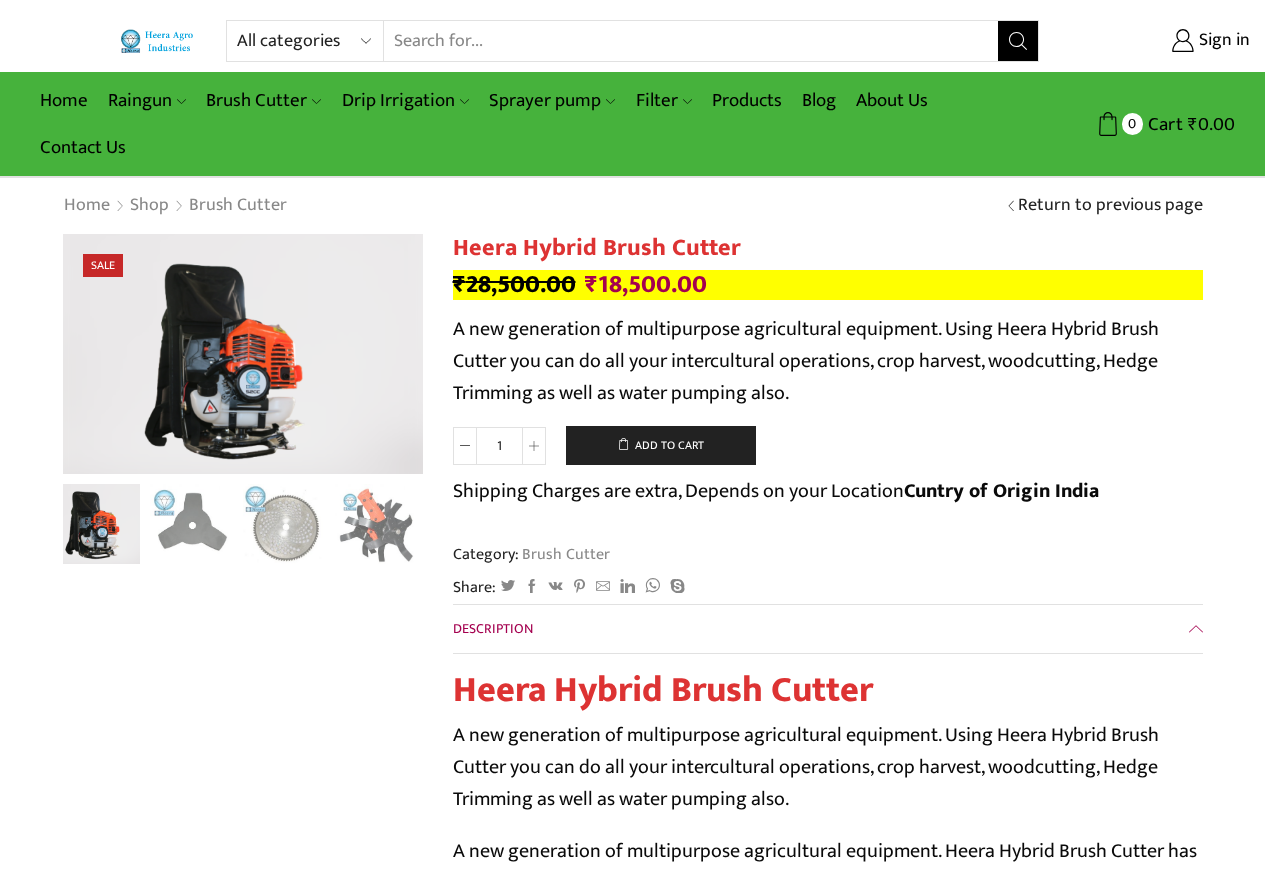 scroll, scrollTop: 0, scrollLeft: 0, axis: both 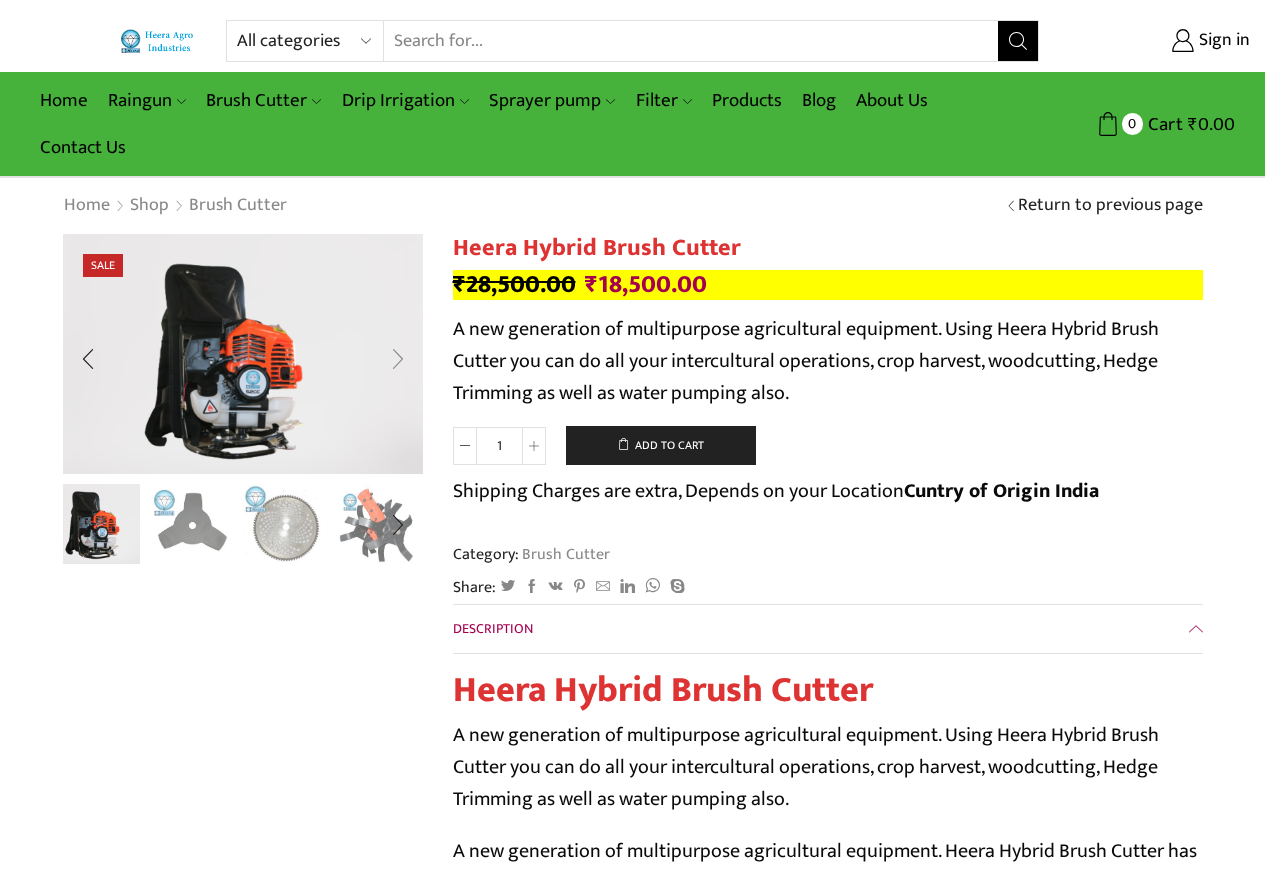 click at bounding box center (398, 359) 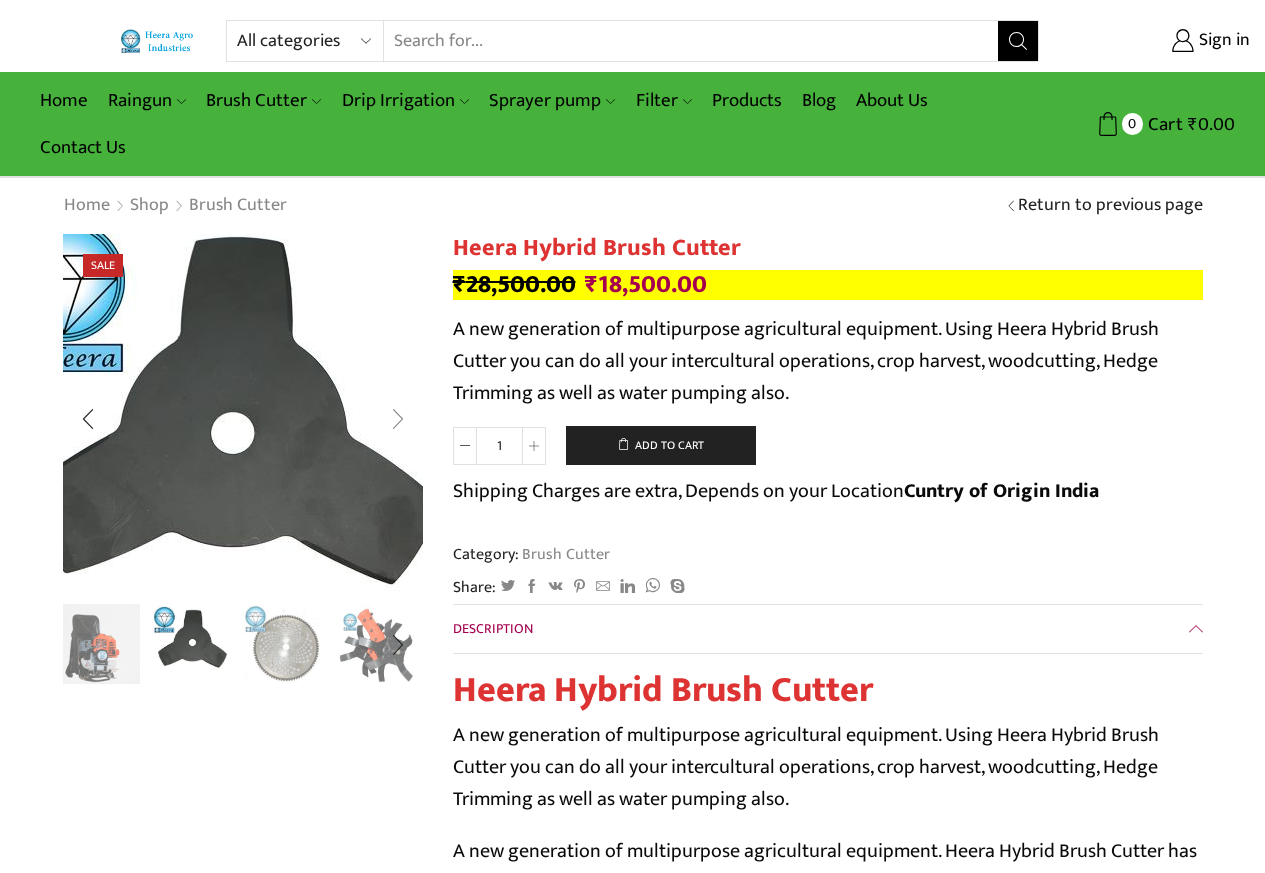 click at bounding box center [227, 433] 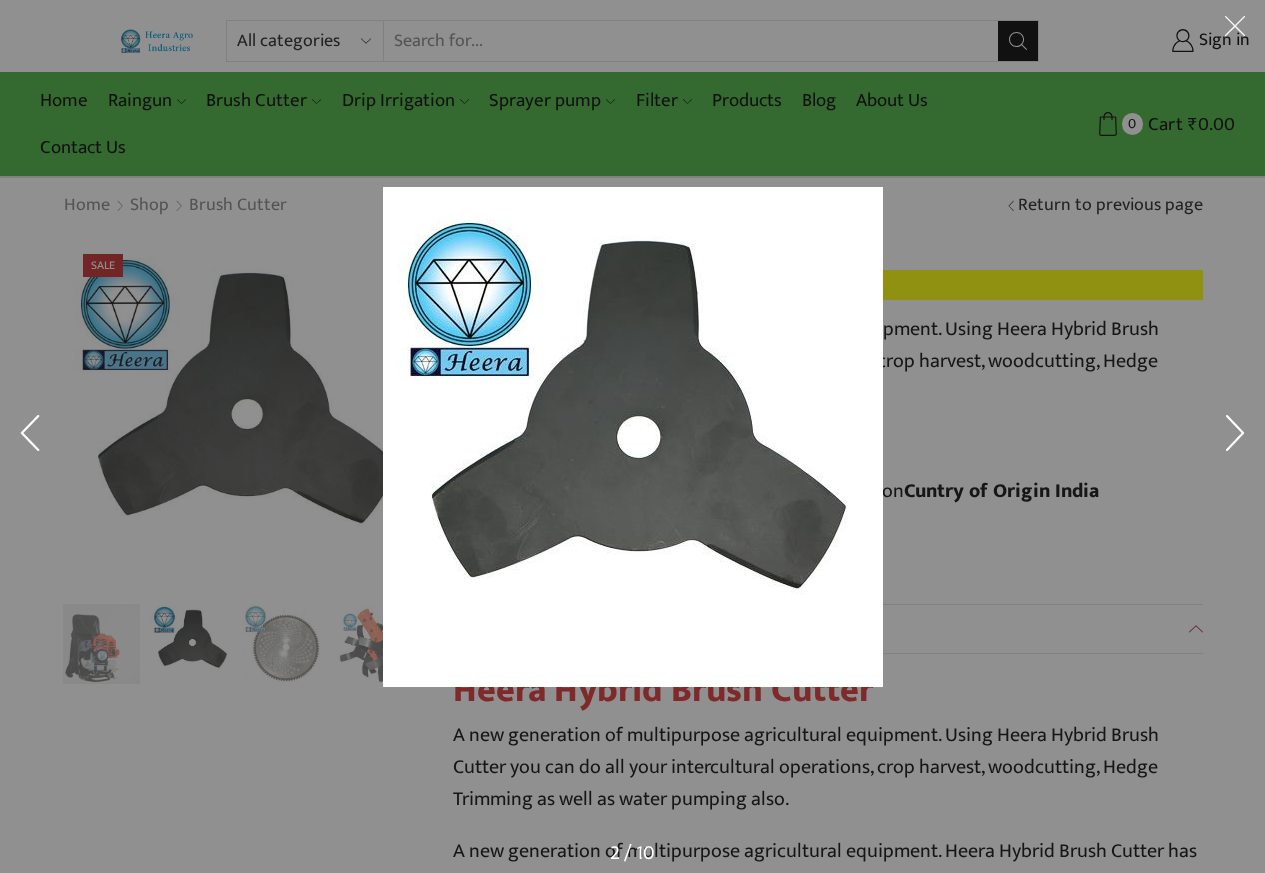 click at bounding box center [1235, 437] 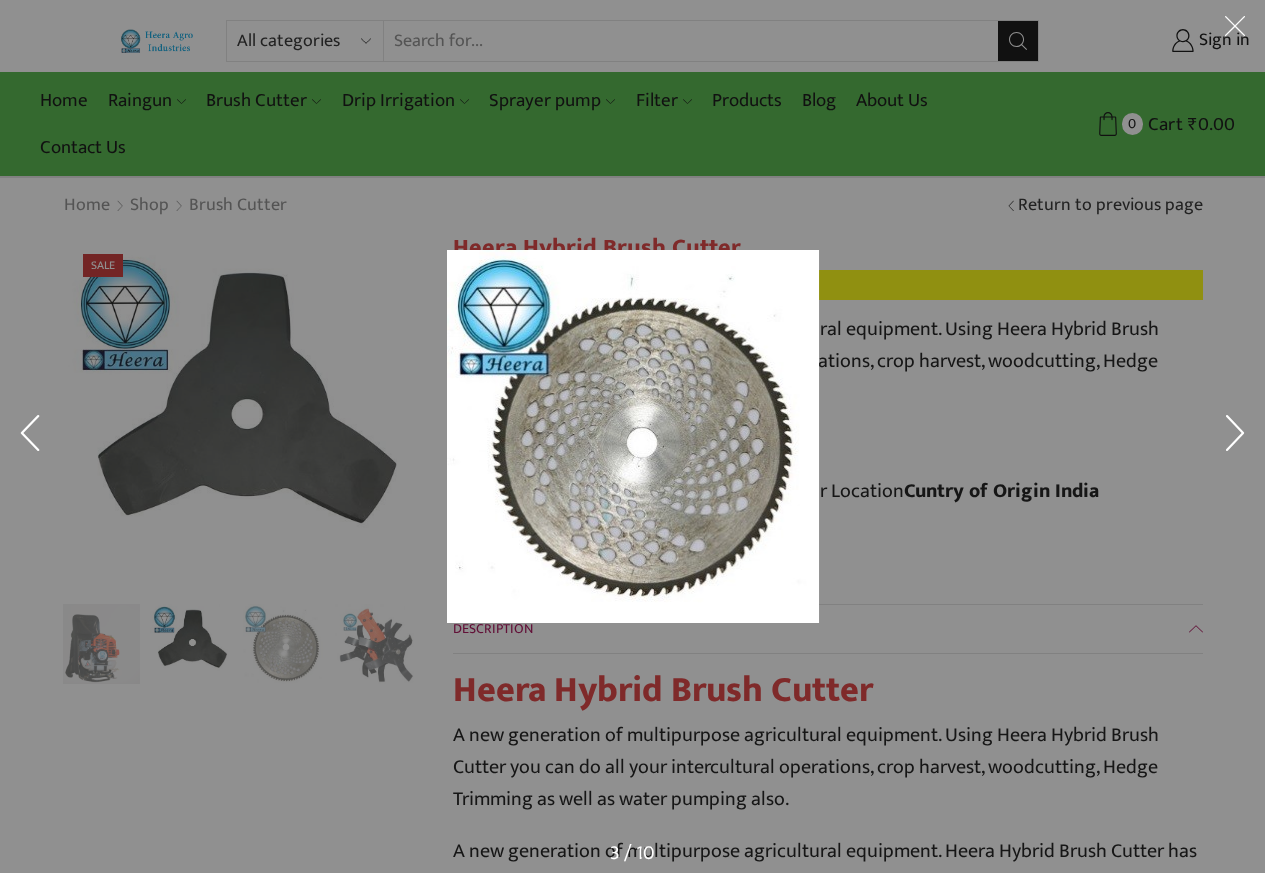 click at bounding box center (1235, 437) 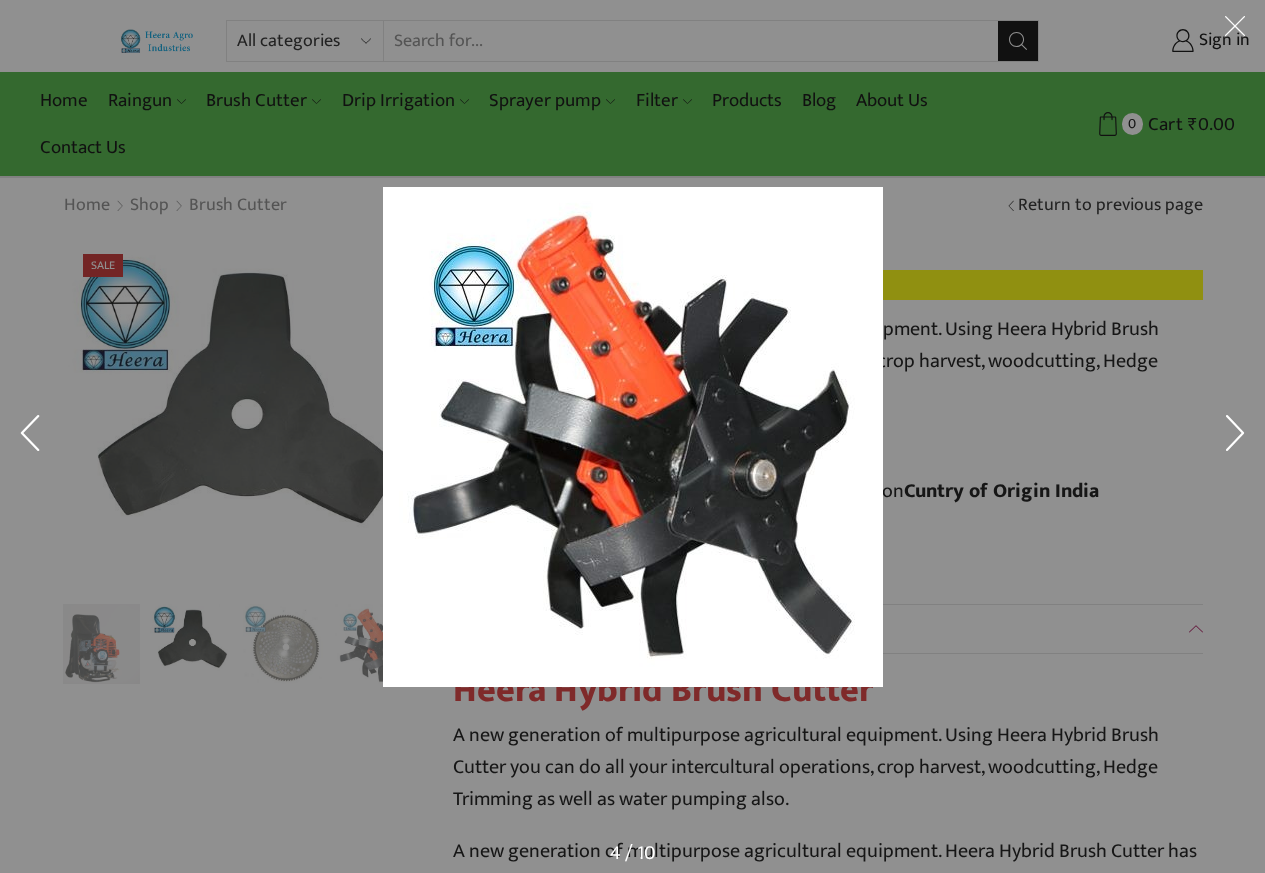 click at bounding box center (1235, 437) 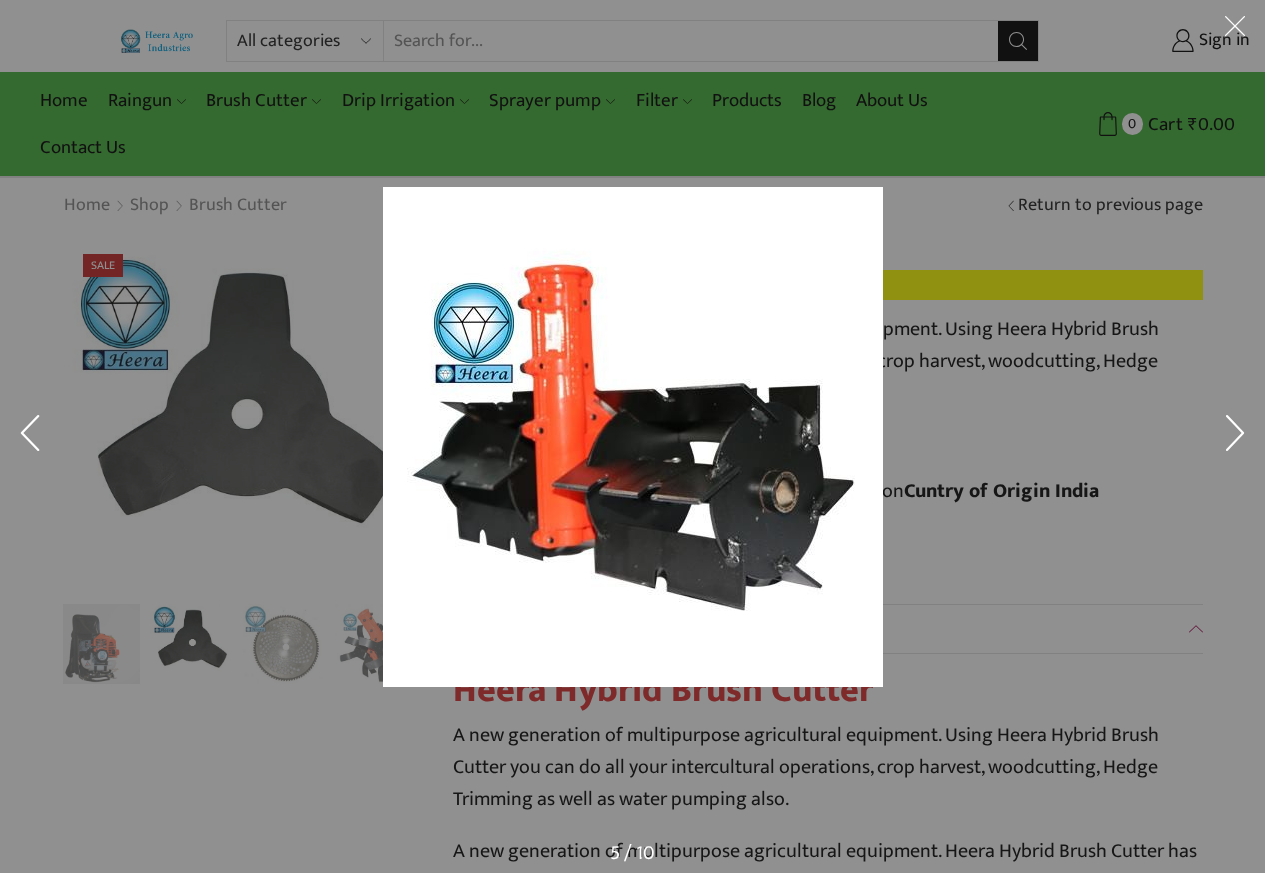 click at bounding box center [1235, 437] 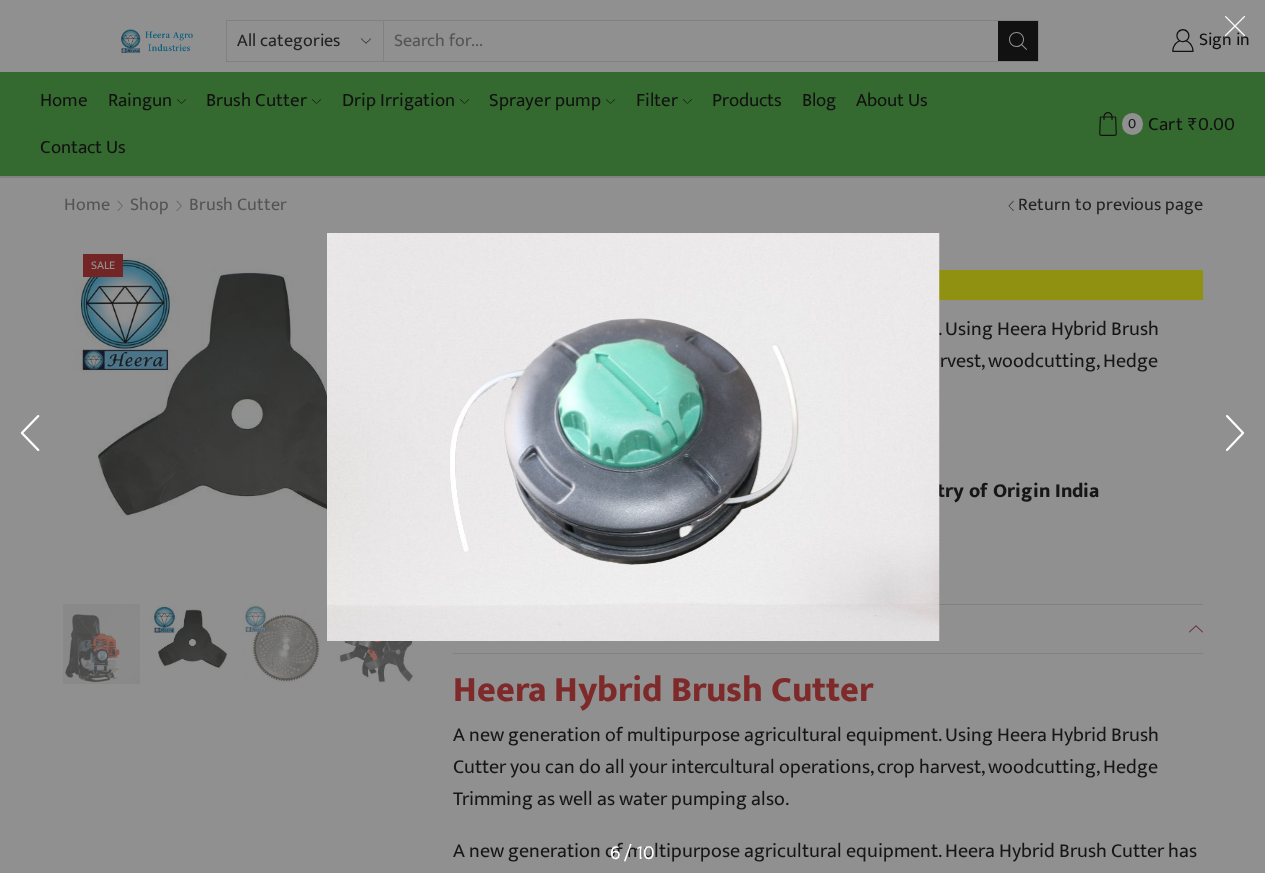 click at bounding box center [1235, 437] 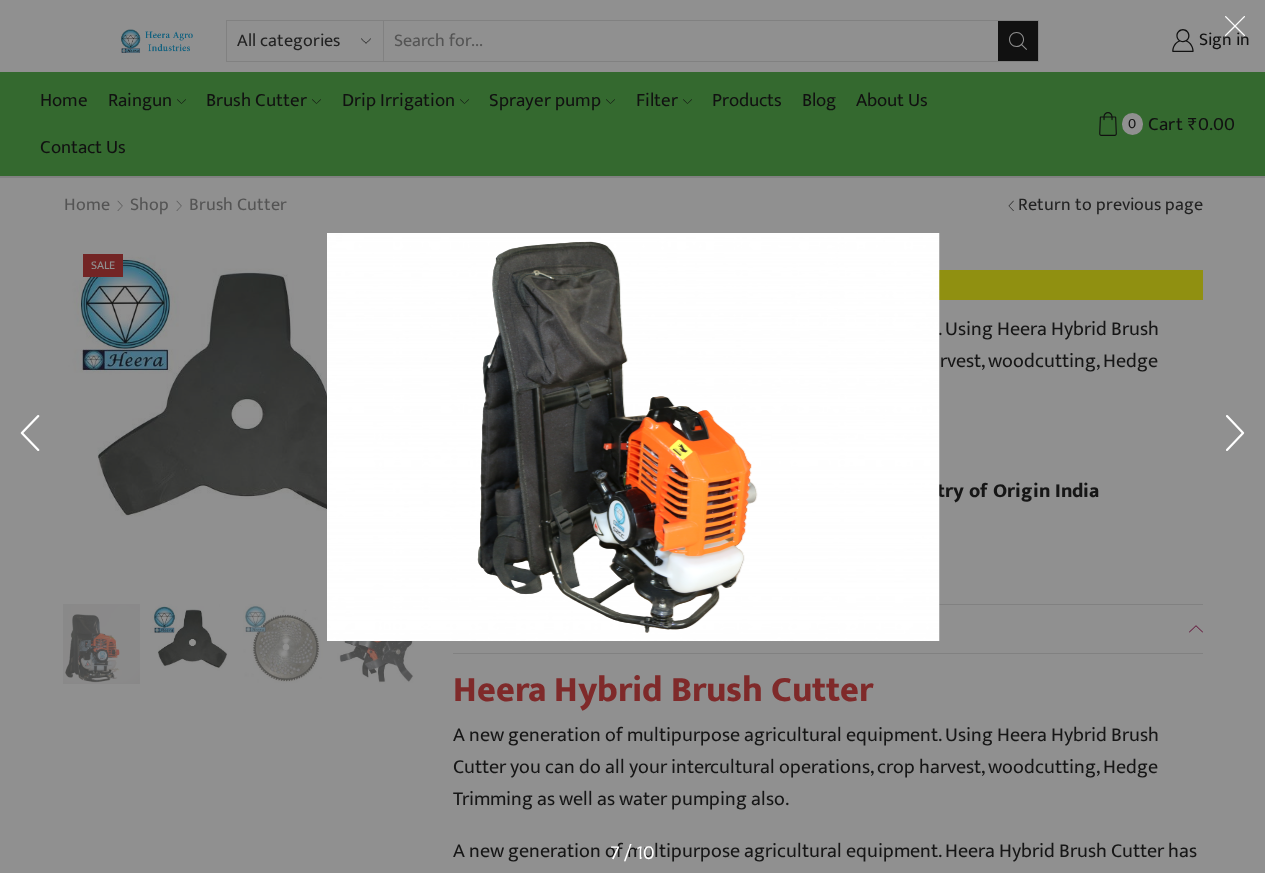 click at bounding box center (30, 437) 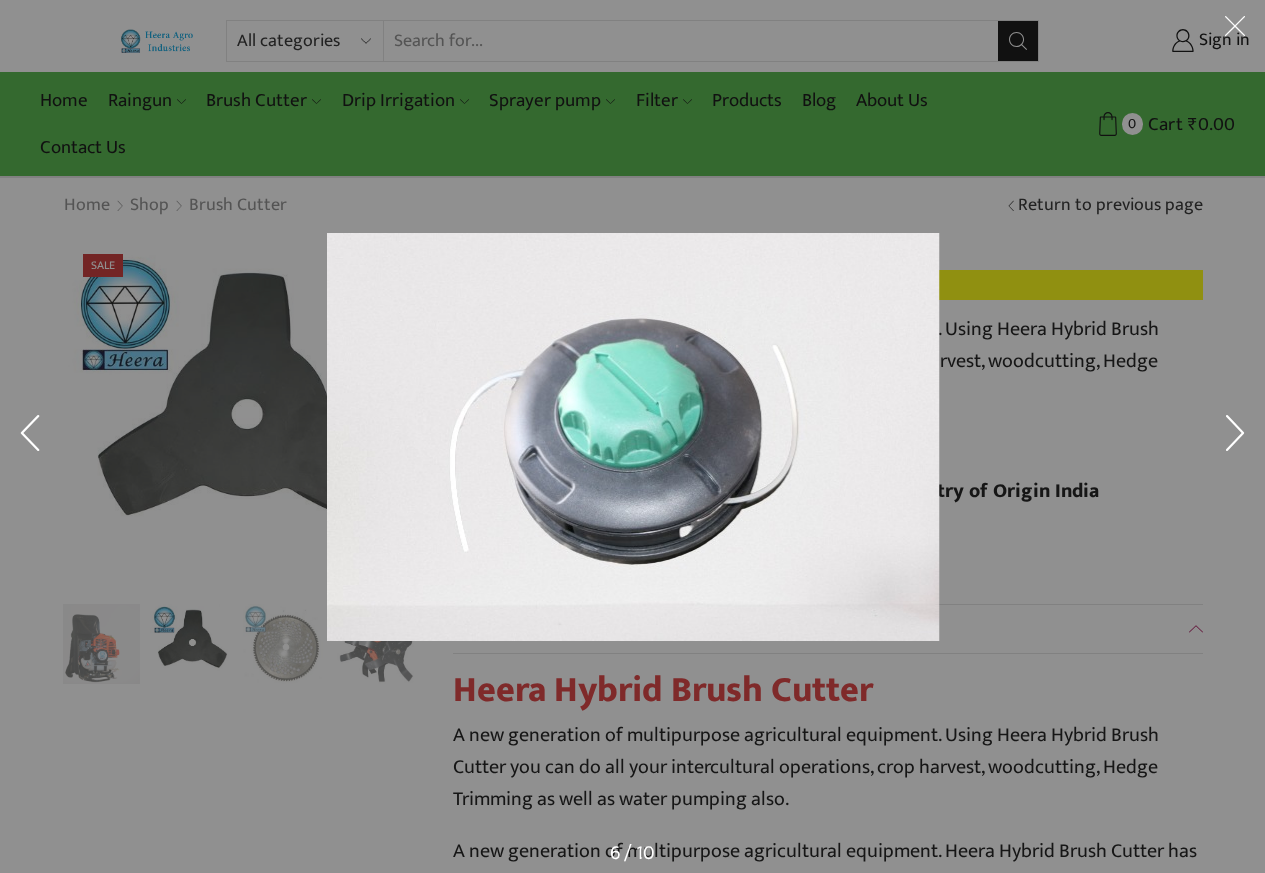 click at bounding box center (633, 437) 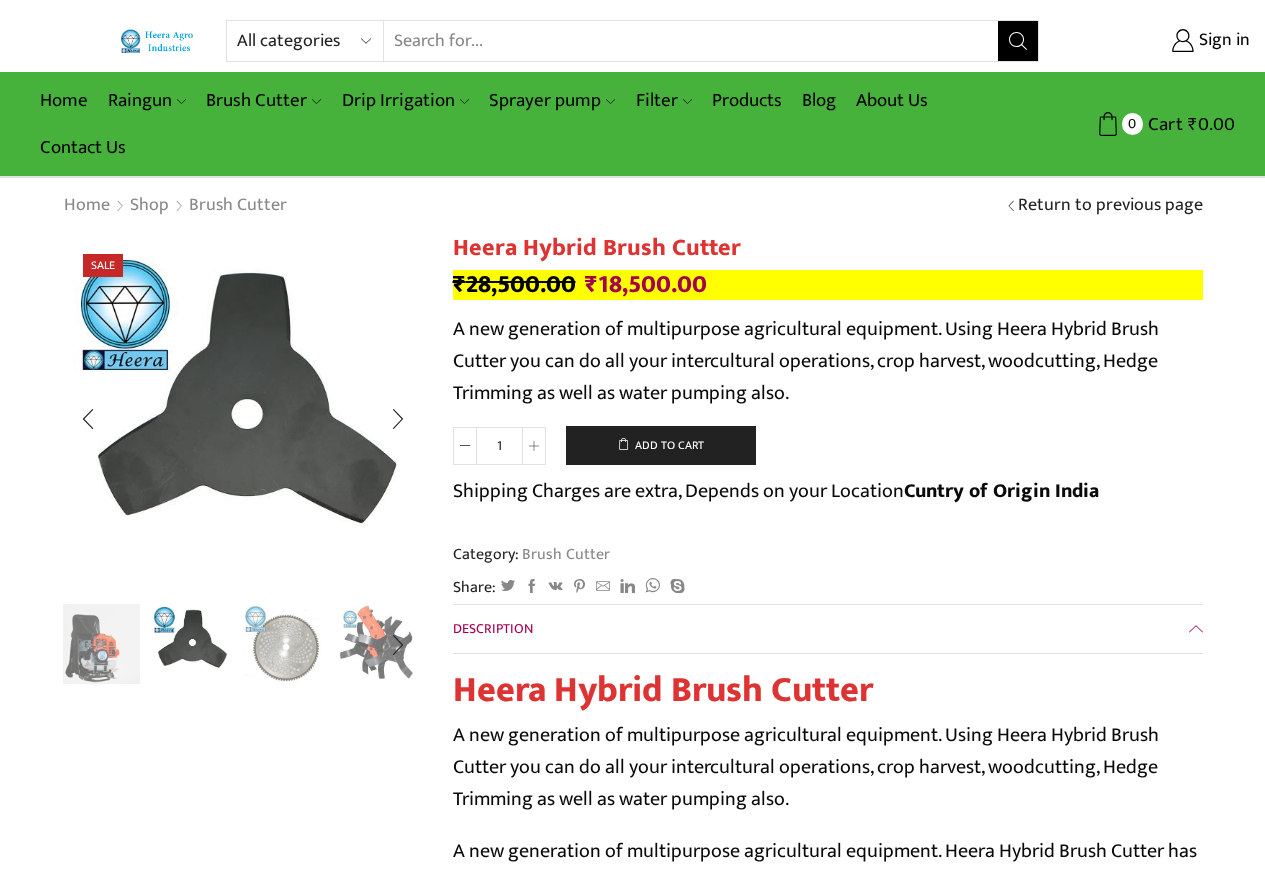click at bounding box center [376, 642] 